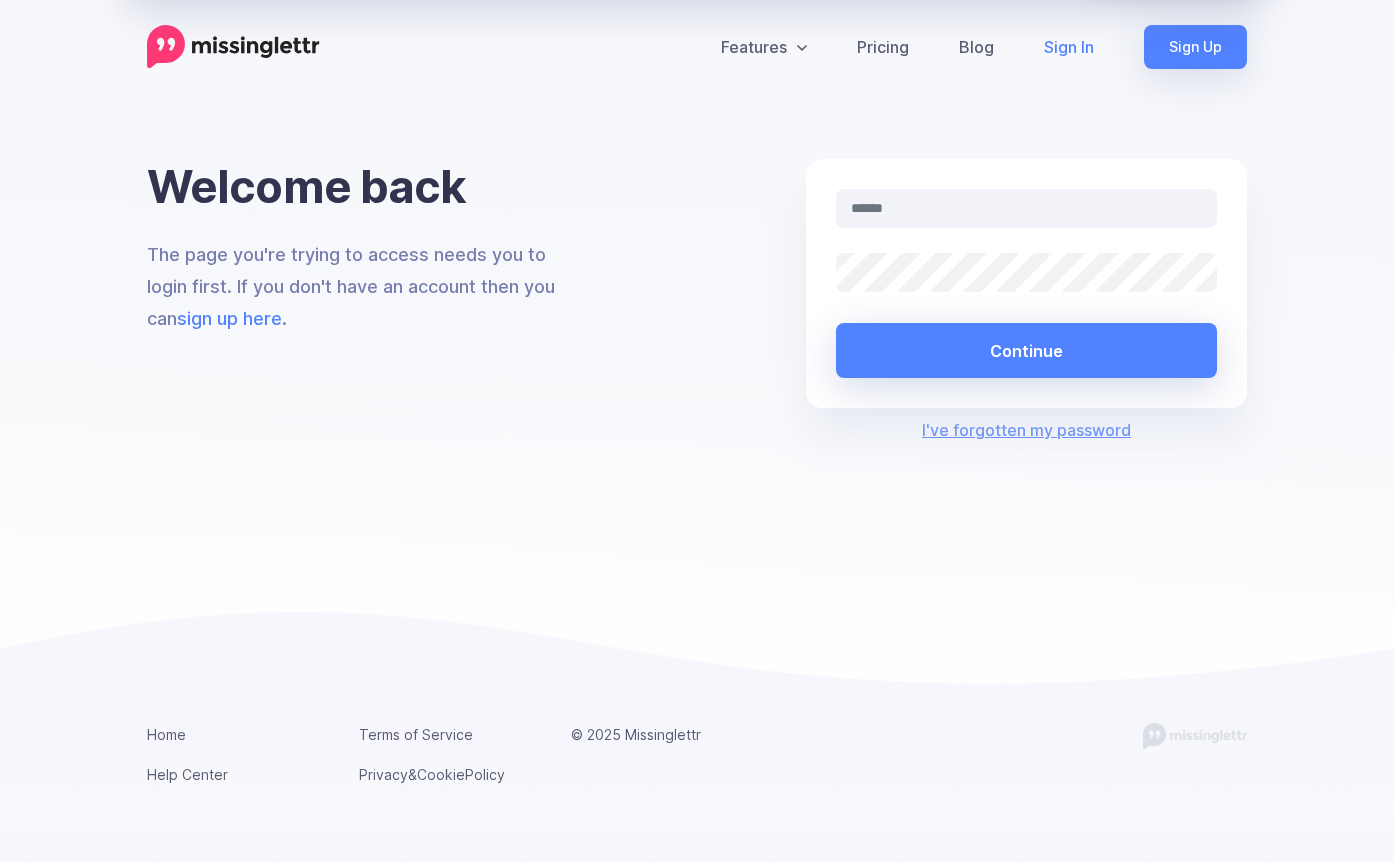 scroll, scrollTop: 0, scrollLeft: 0, axis: both 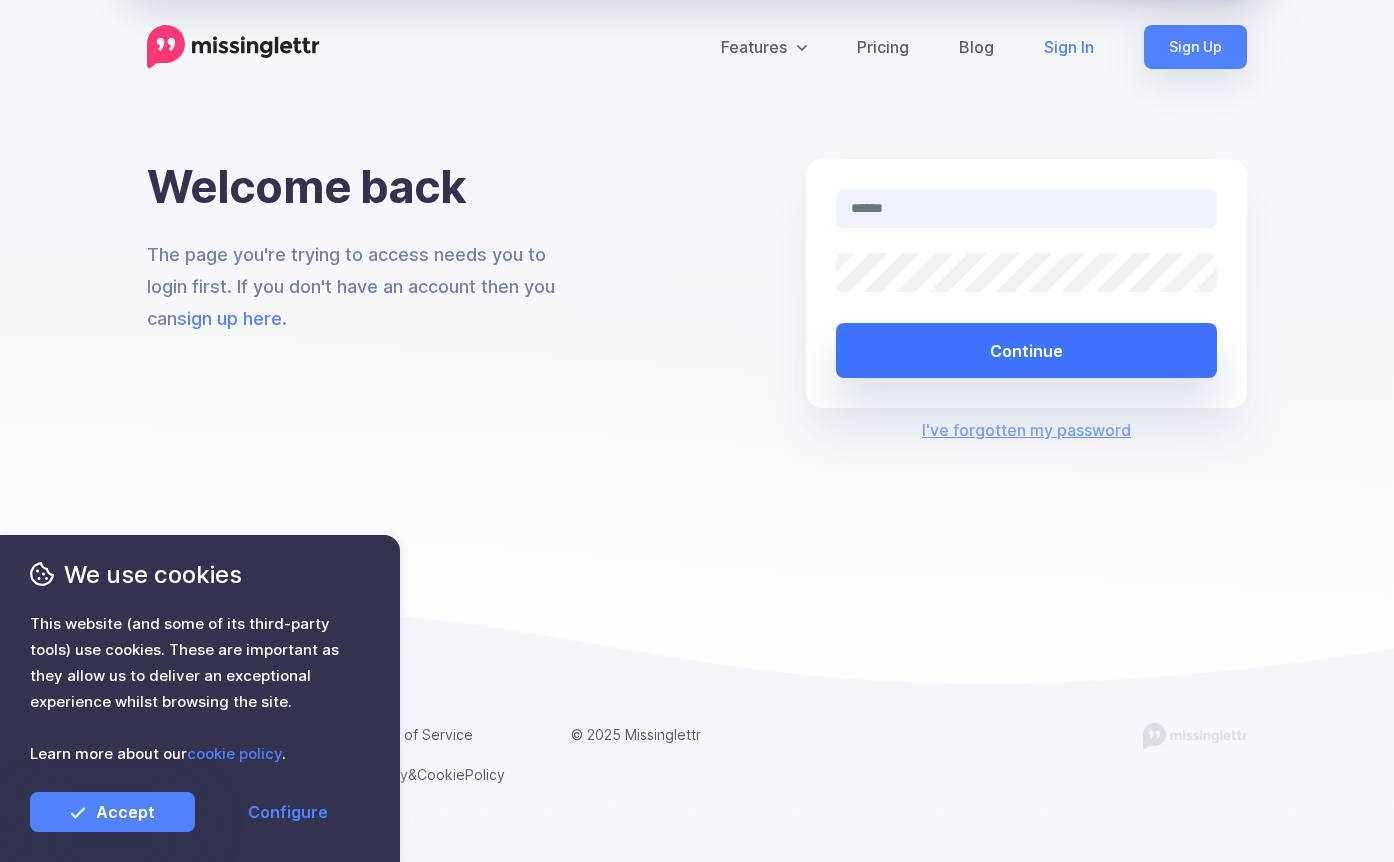 type on "**********" 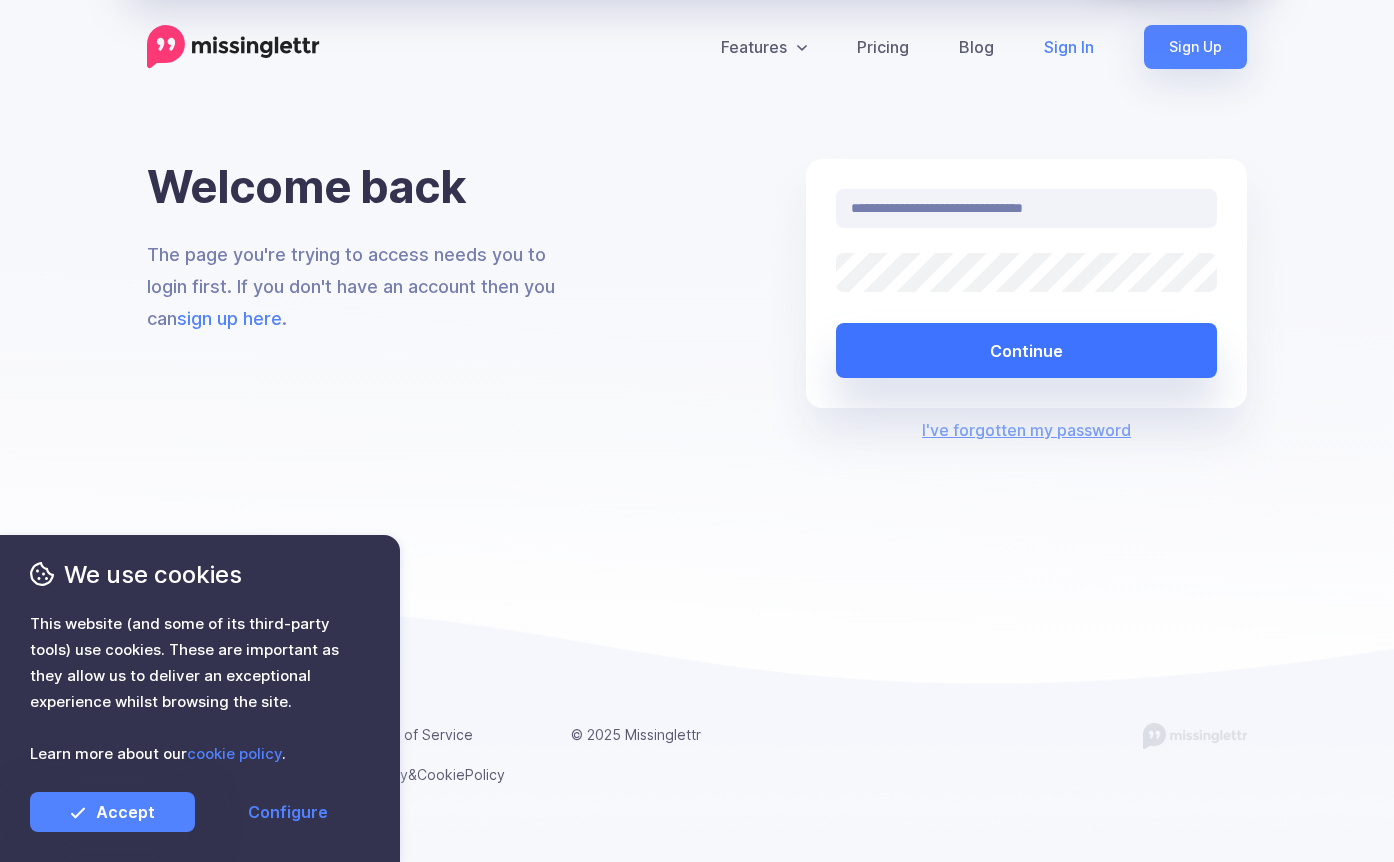 click on "Continue" at bounding box center [1026, 350] 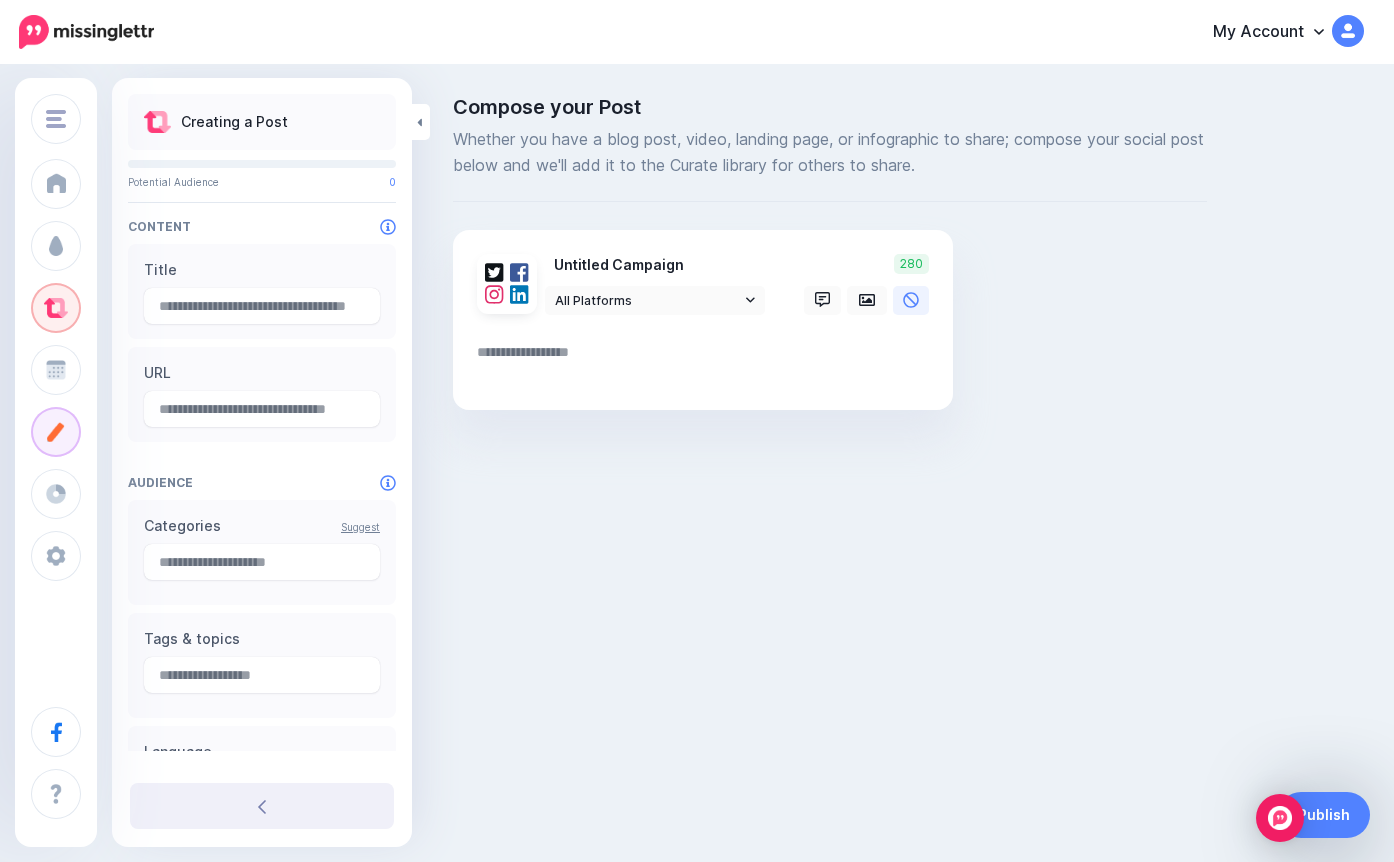 scroll, scrollTop: 0, scrollLeft: 0, axis: both 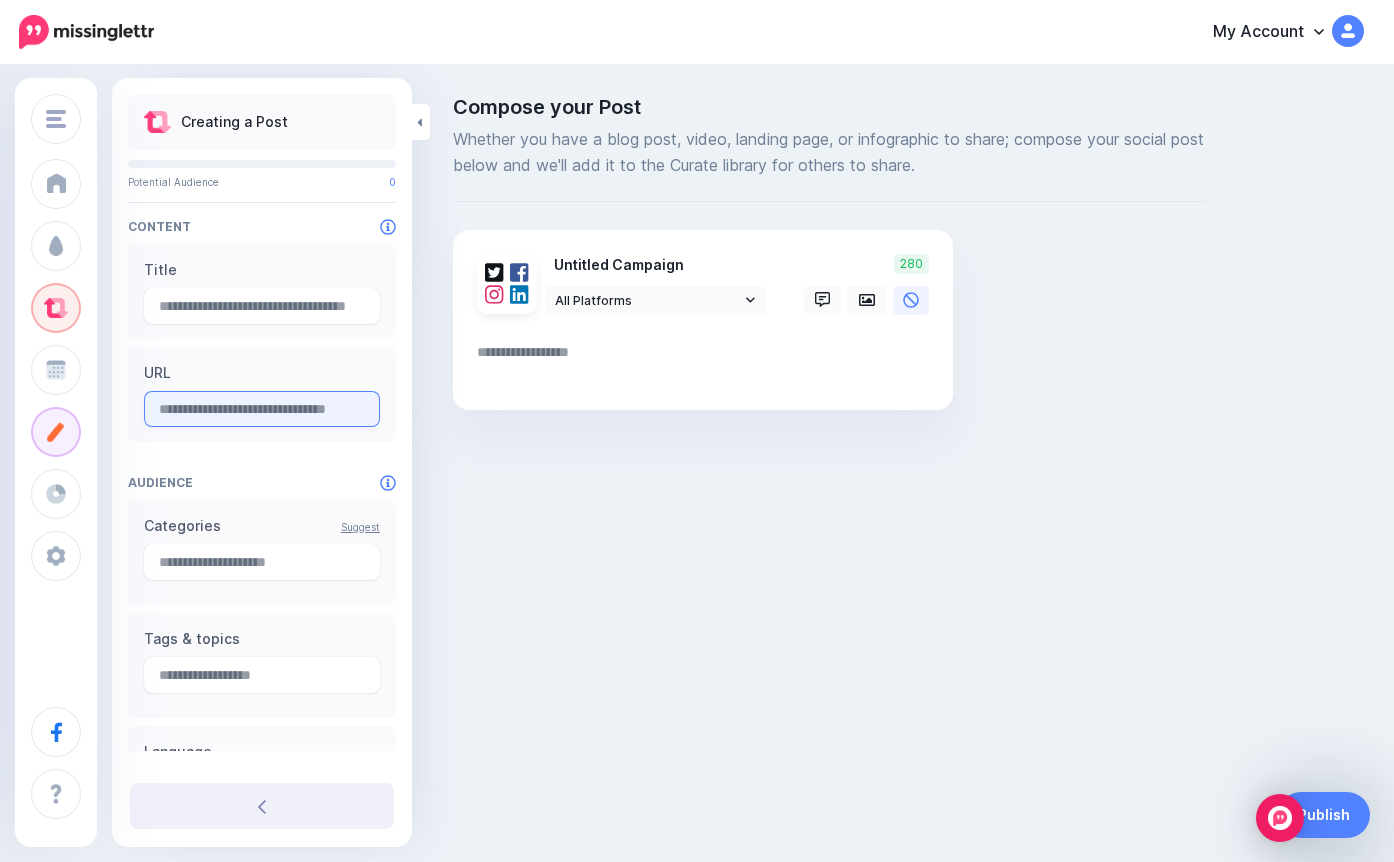 click at bounding box center (262, 409) 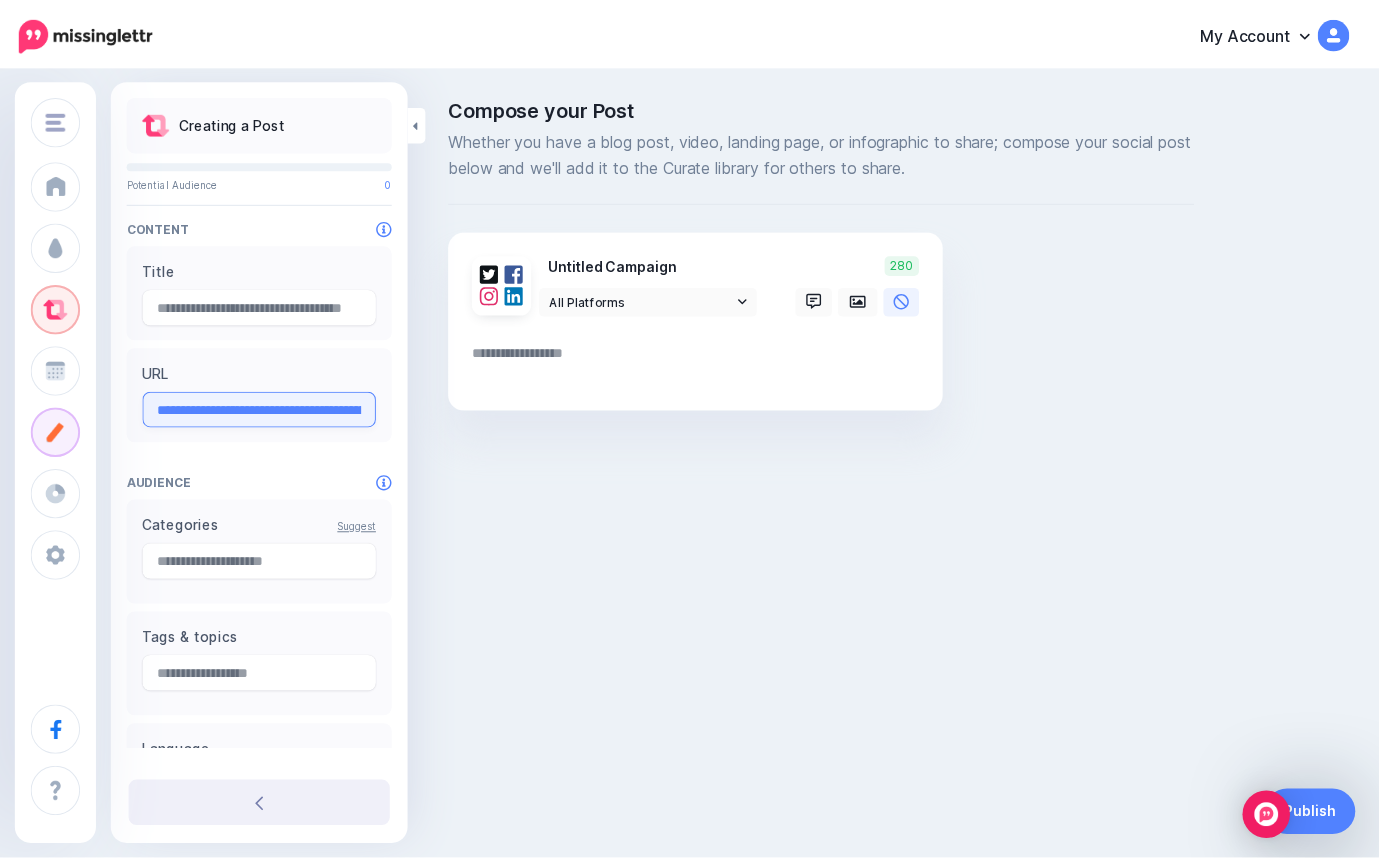 scroll, scrollTop: 0, scrollLeft: 435, axis: horizontal 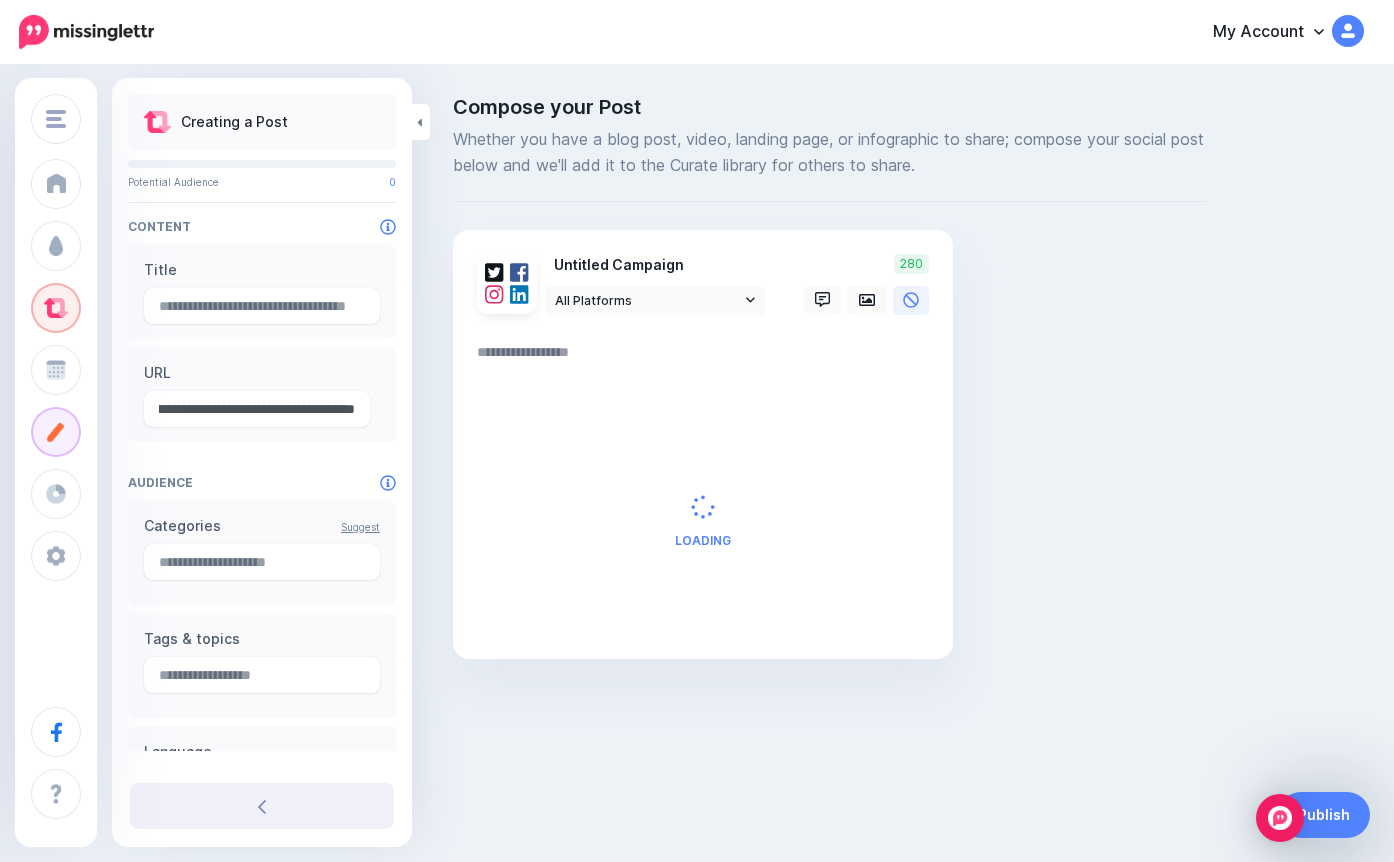 type on "**********" 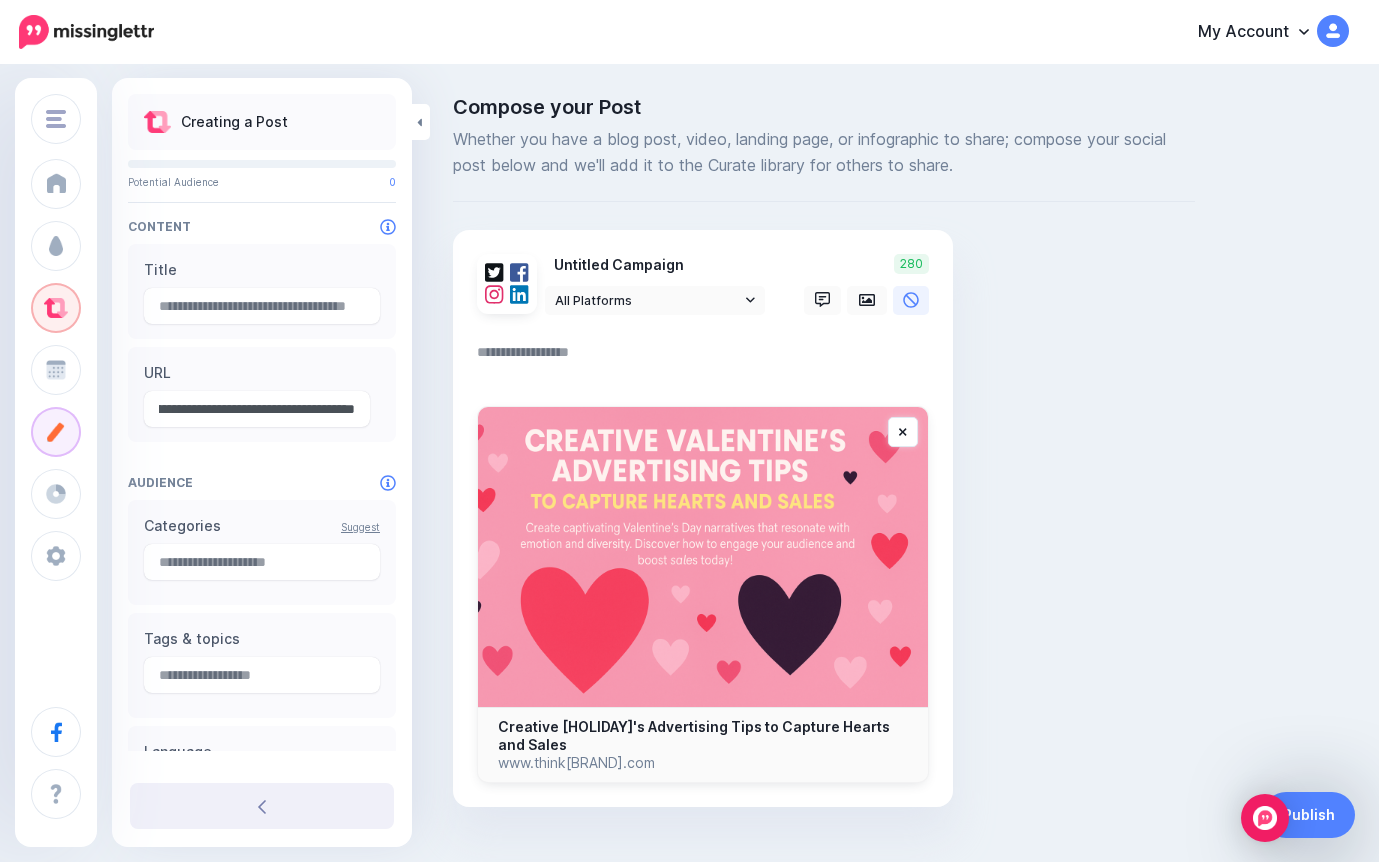 scroll, scrollTop: 0, scrollLeft: 0, axis: both 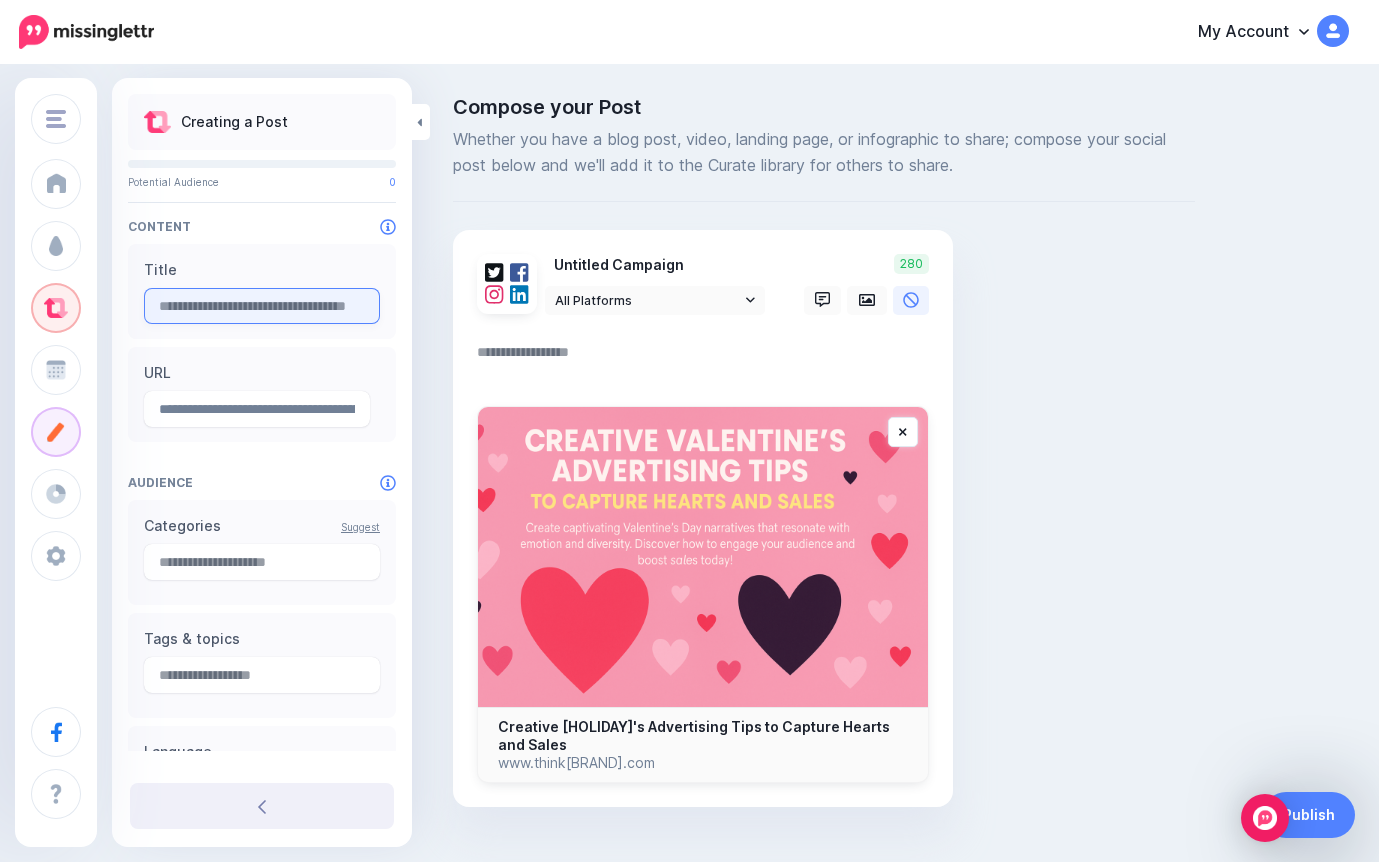 click at bounding box center [262, 306] 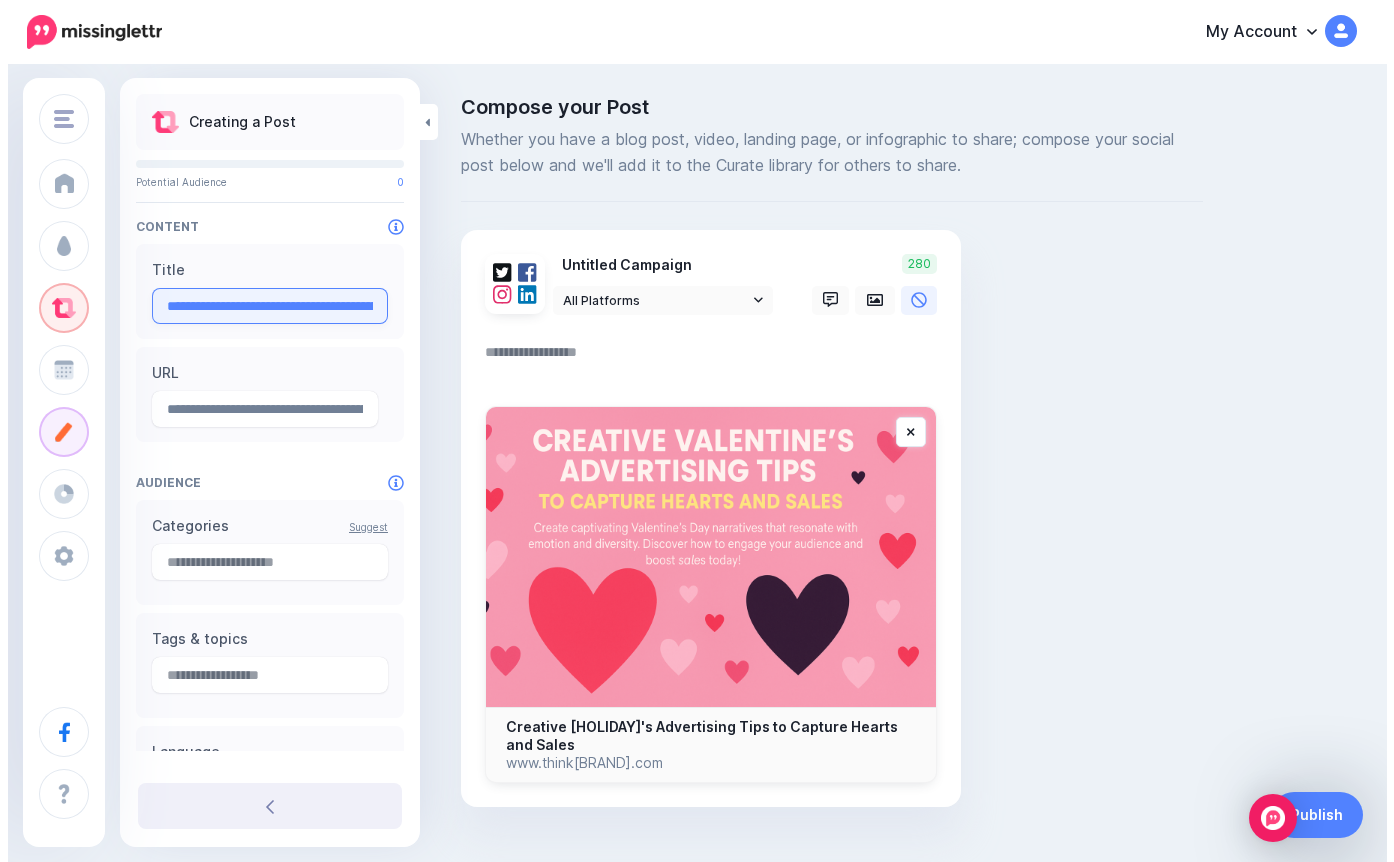 scroll, scrollTop: 0, scrollLeft: 241, axis: horizontal 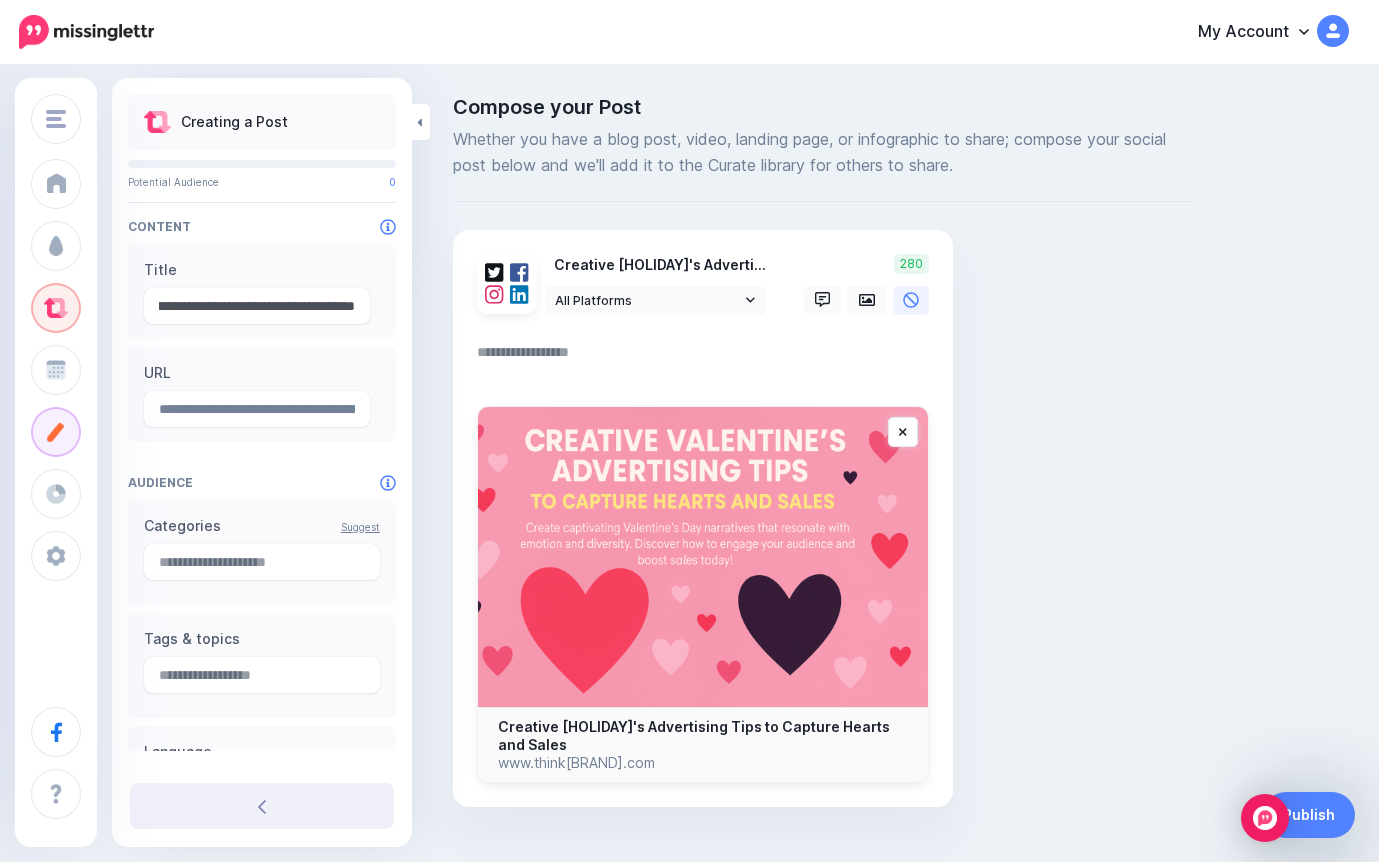 type on "**********" 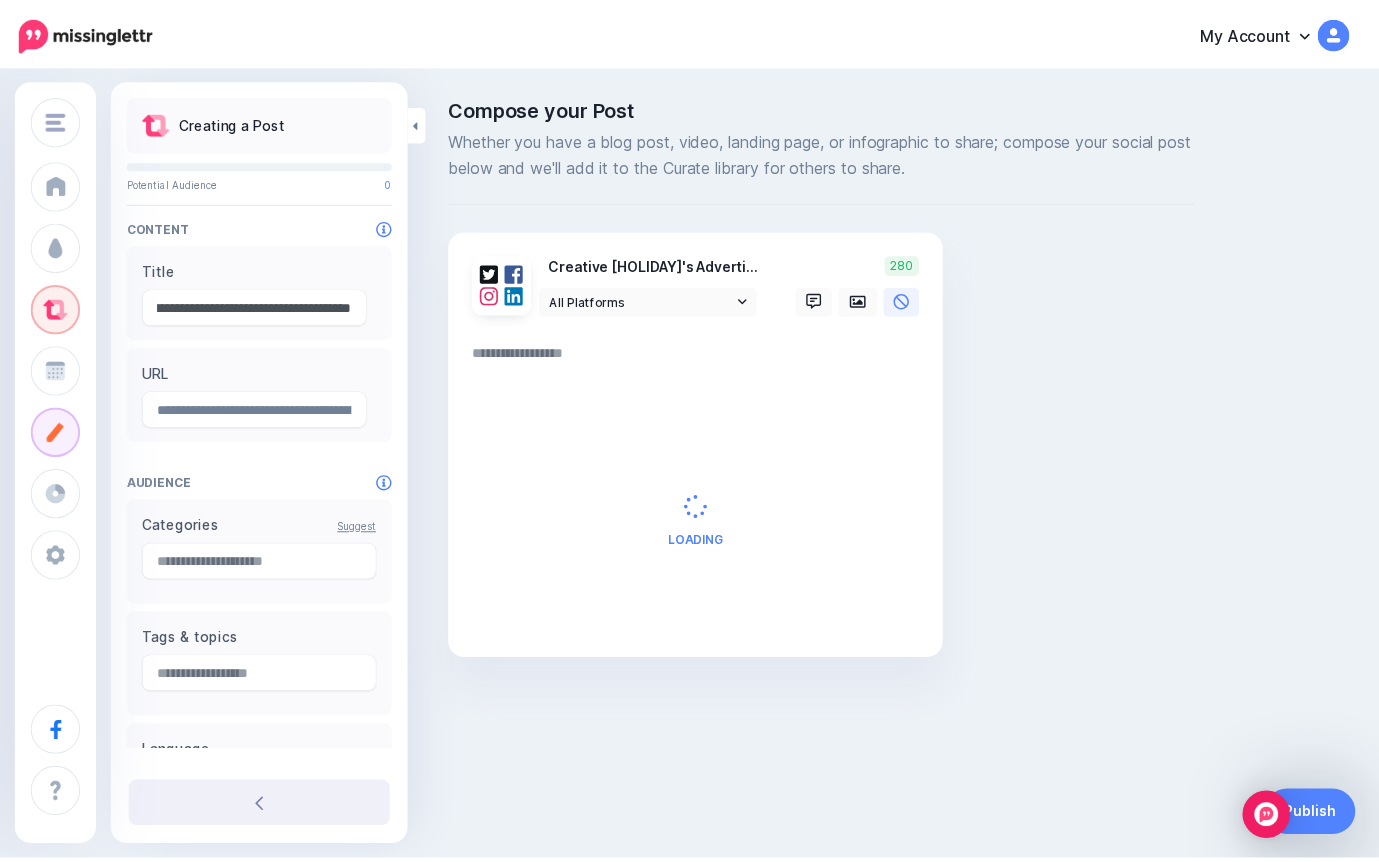 scroll, scrollTop: 0, scrollLeft: 0, axis: both 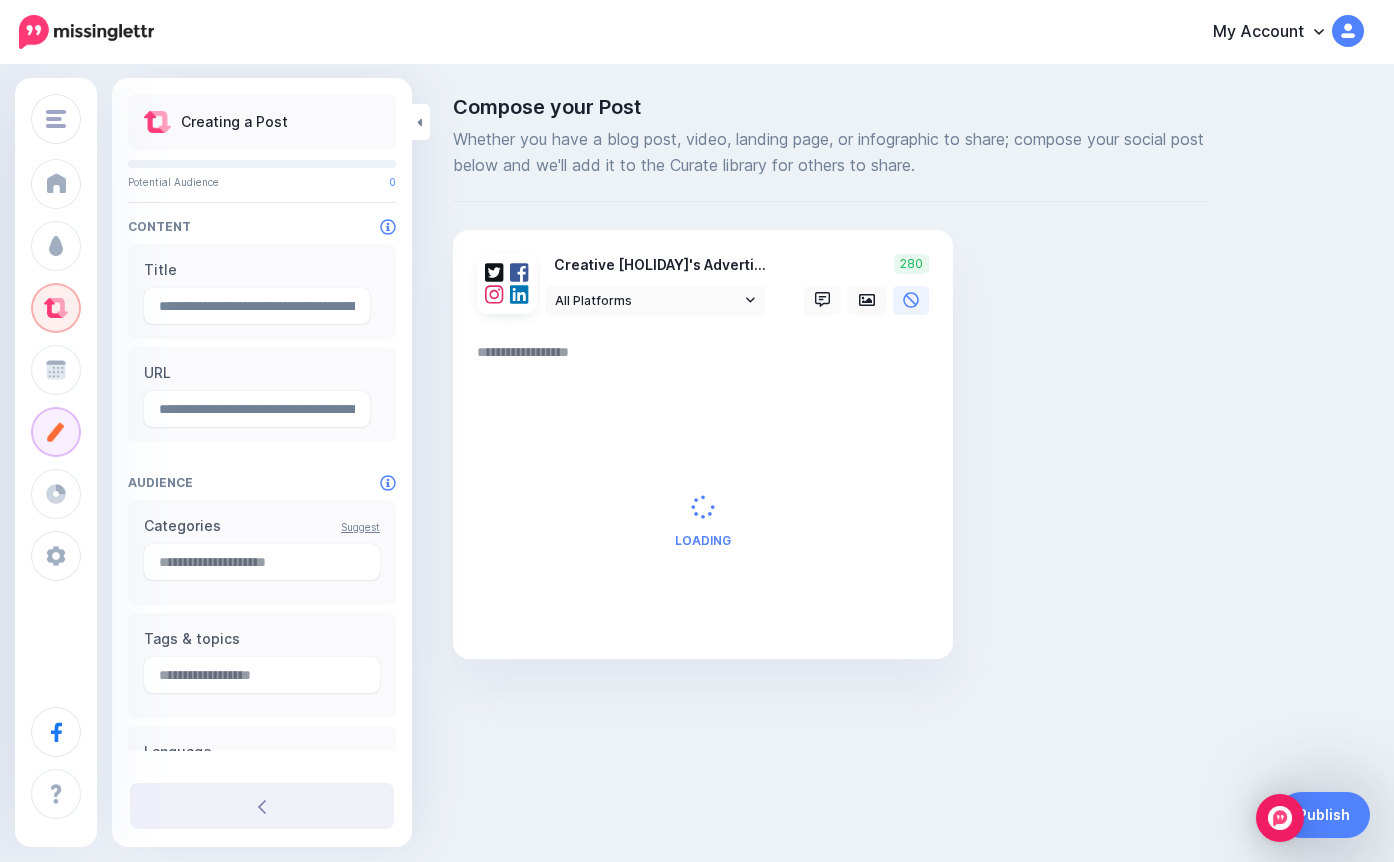 click at bounding box center [707, 359] 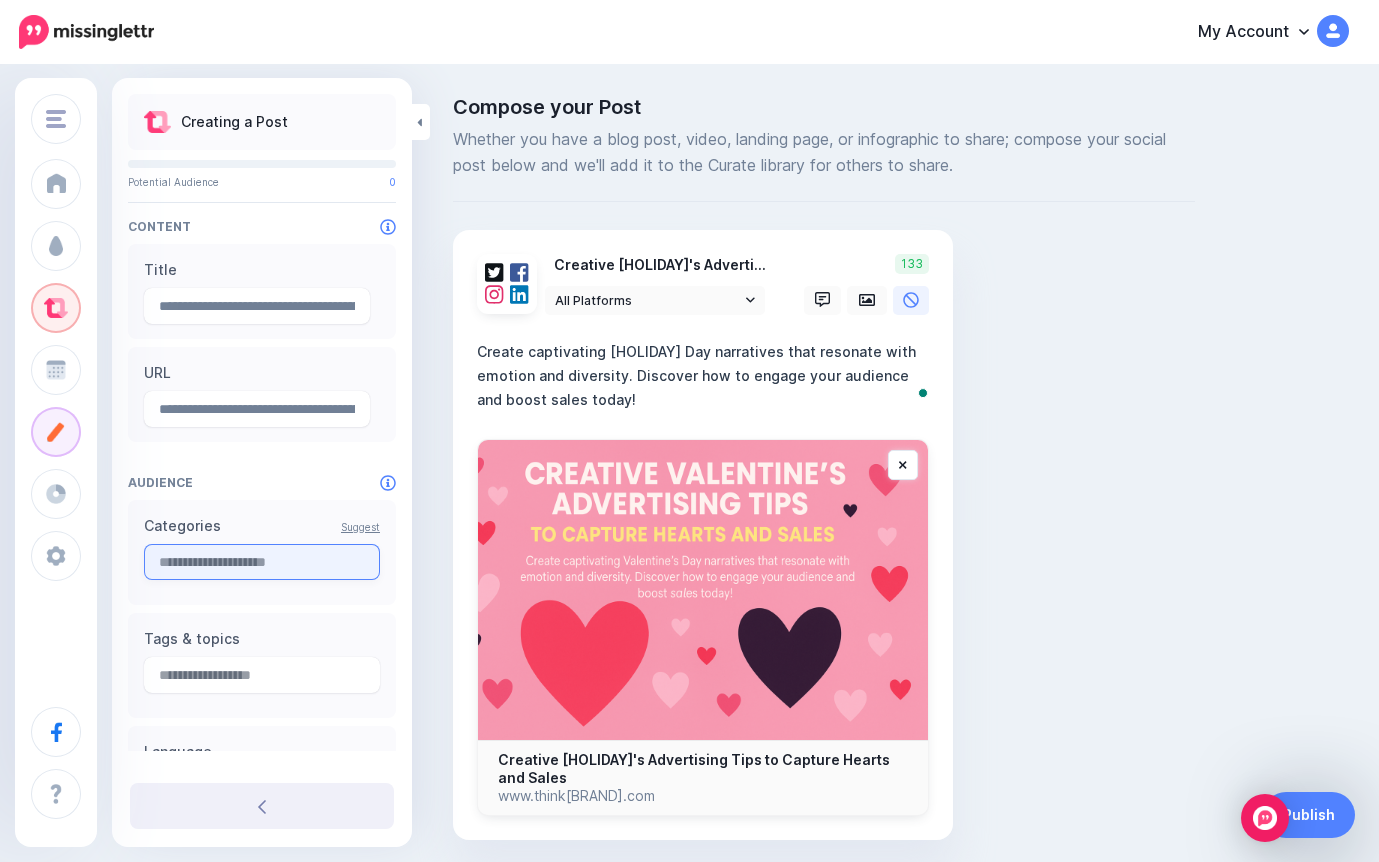 type on "**********" 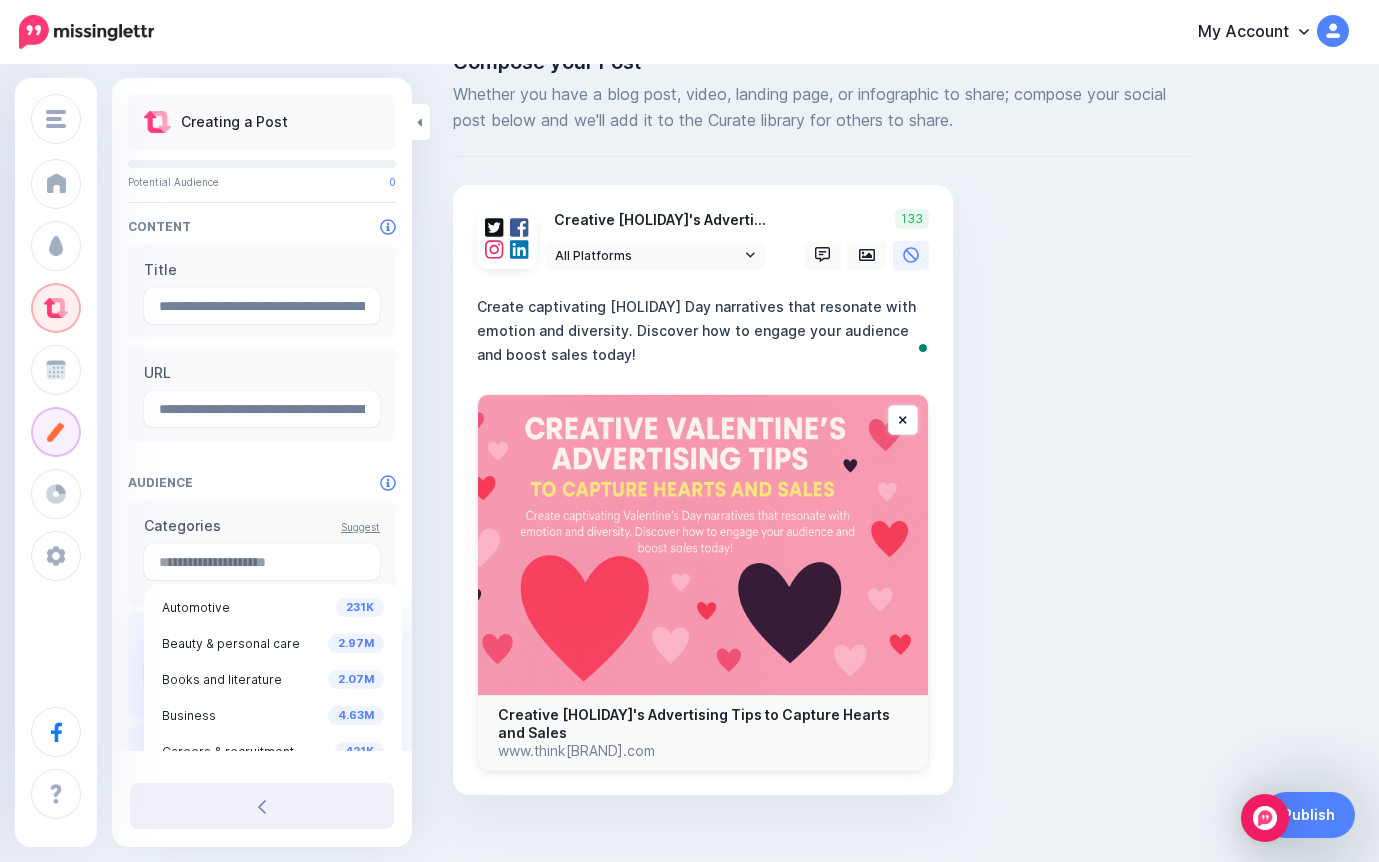 scroll, scrollTop: 68, scrollLeft: 0, axis: vertical 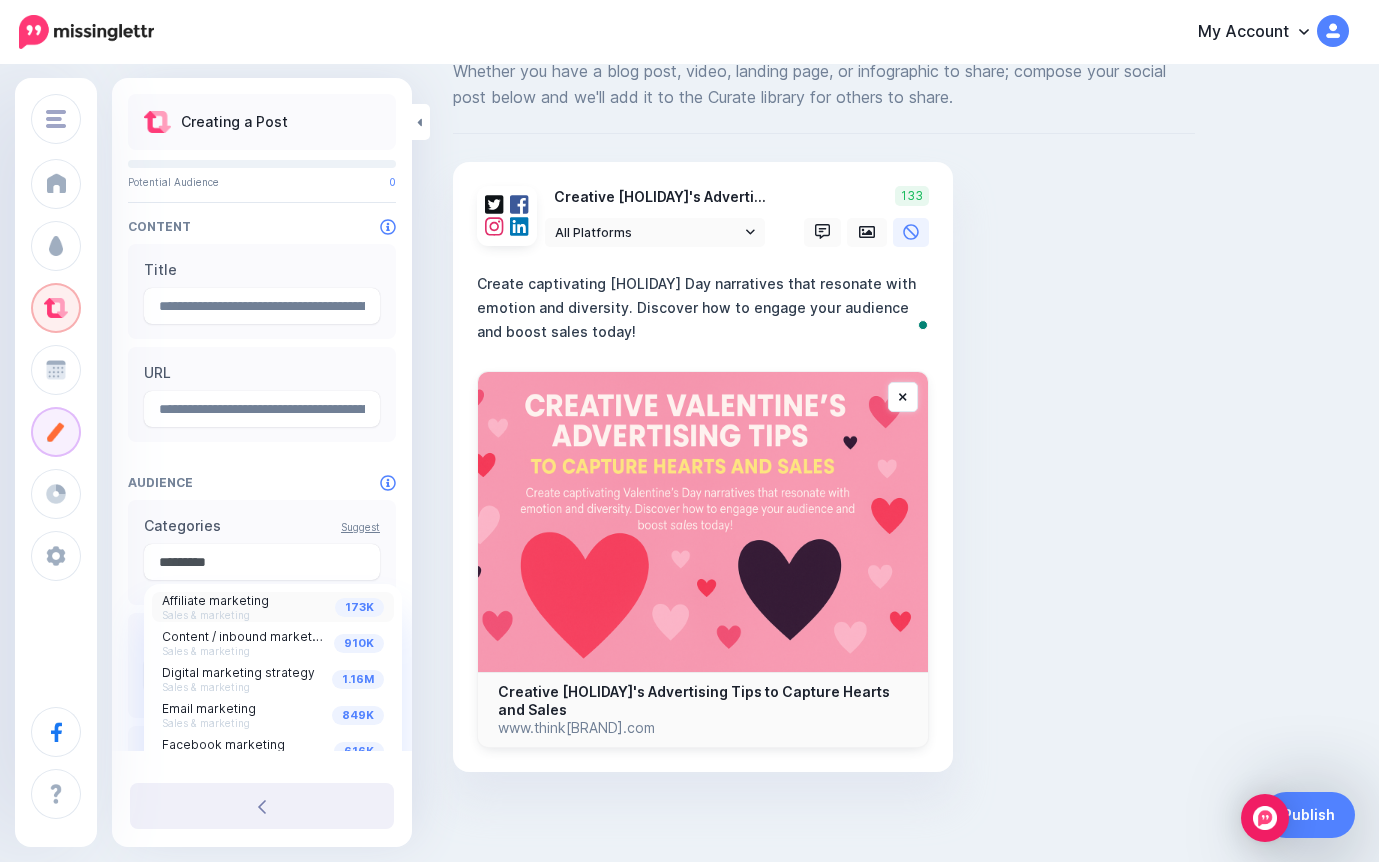 type on "*********" 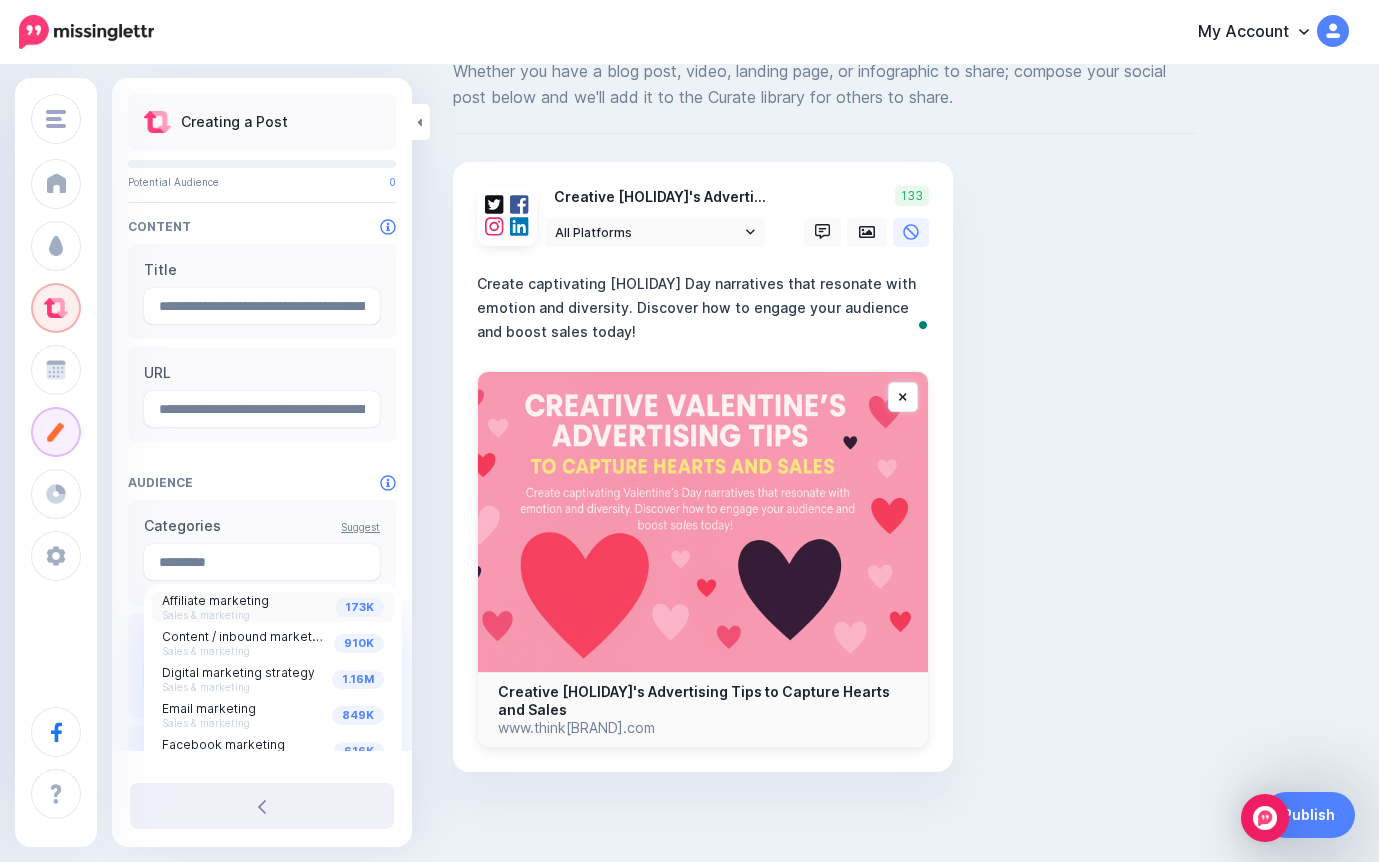 click on "Affiliate marketing" at bounding box center [215, 600] 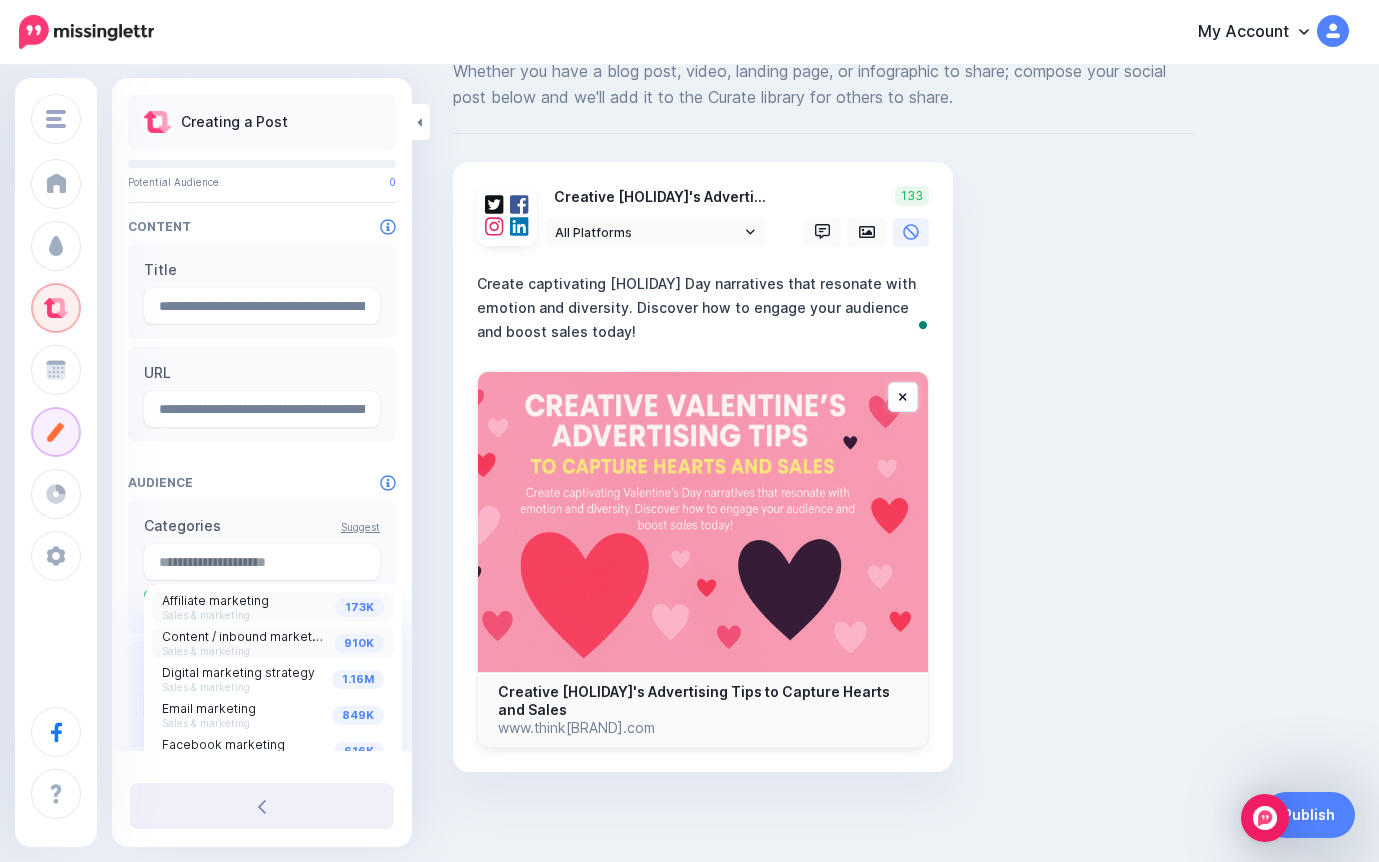 click on "Content / inbound marketing" at bounding box center [246, 635] 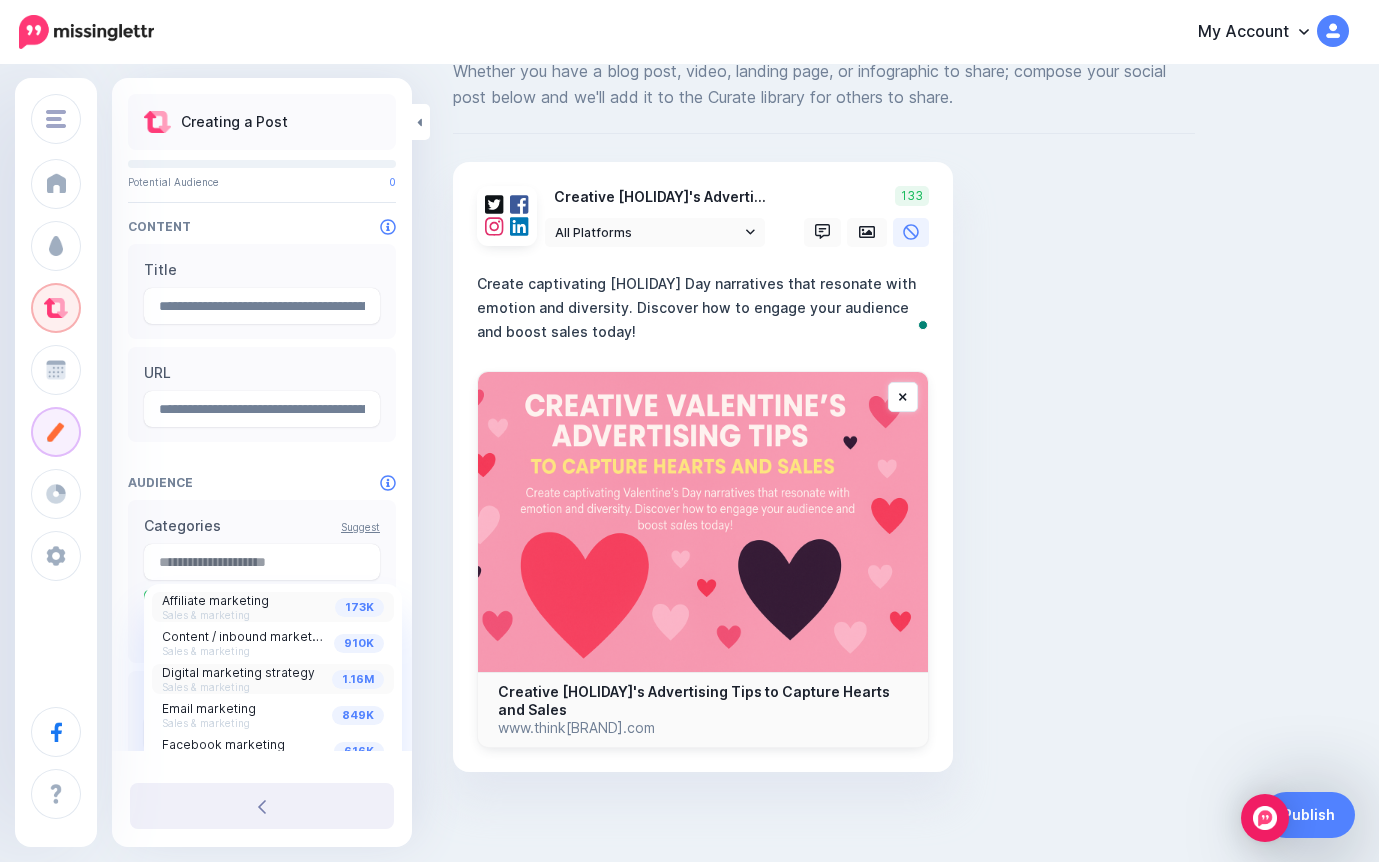 click on "Sales & marketing" at bounding box center [206, 687] 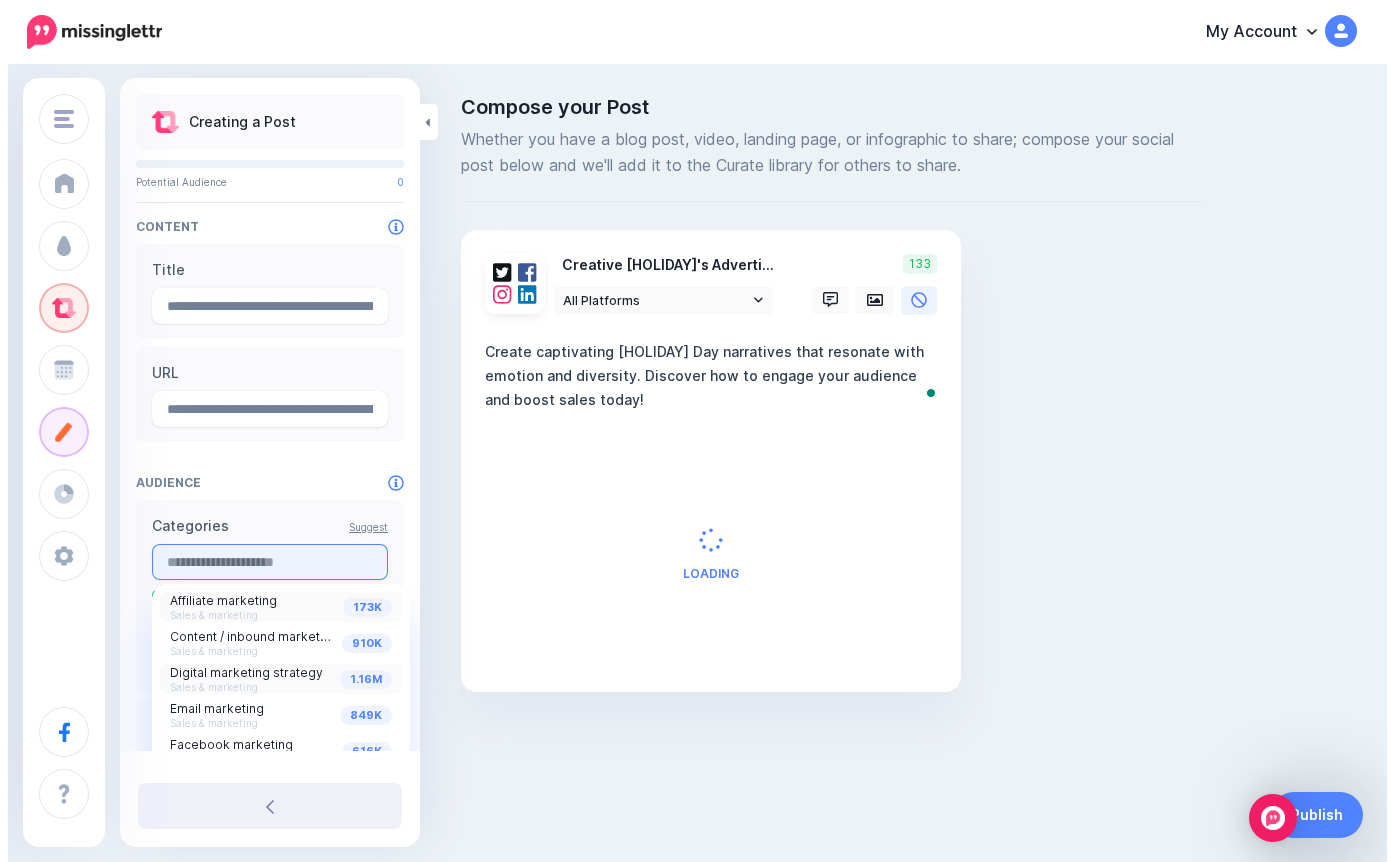scroll, scrollTop: 0, scrollLeft: 0, axis: both 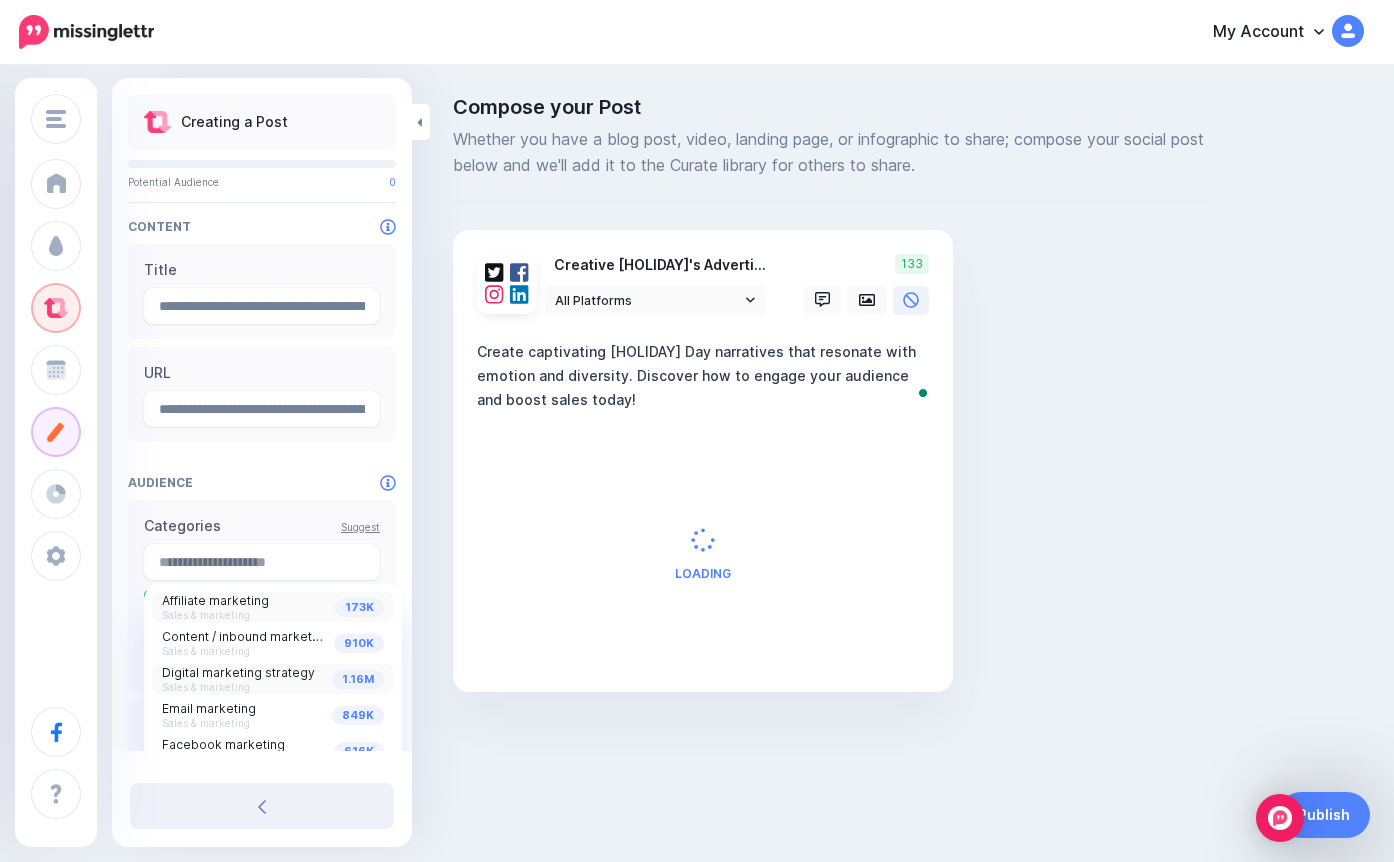 click on "Suggest
Categories
173K
Affiliate marketing
Sales & marketing
910K
Content / inbound marketing
Sales & marketing
1.16M
849K 616K" at bounding box center [262, 596] 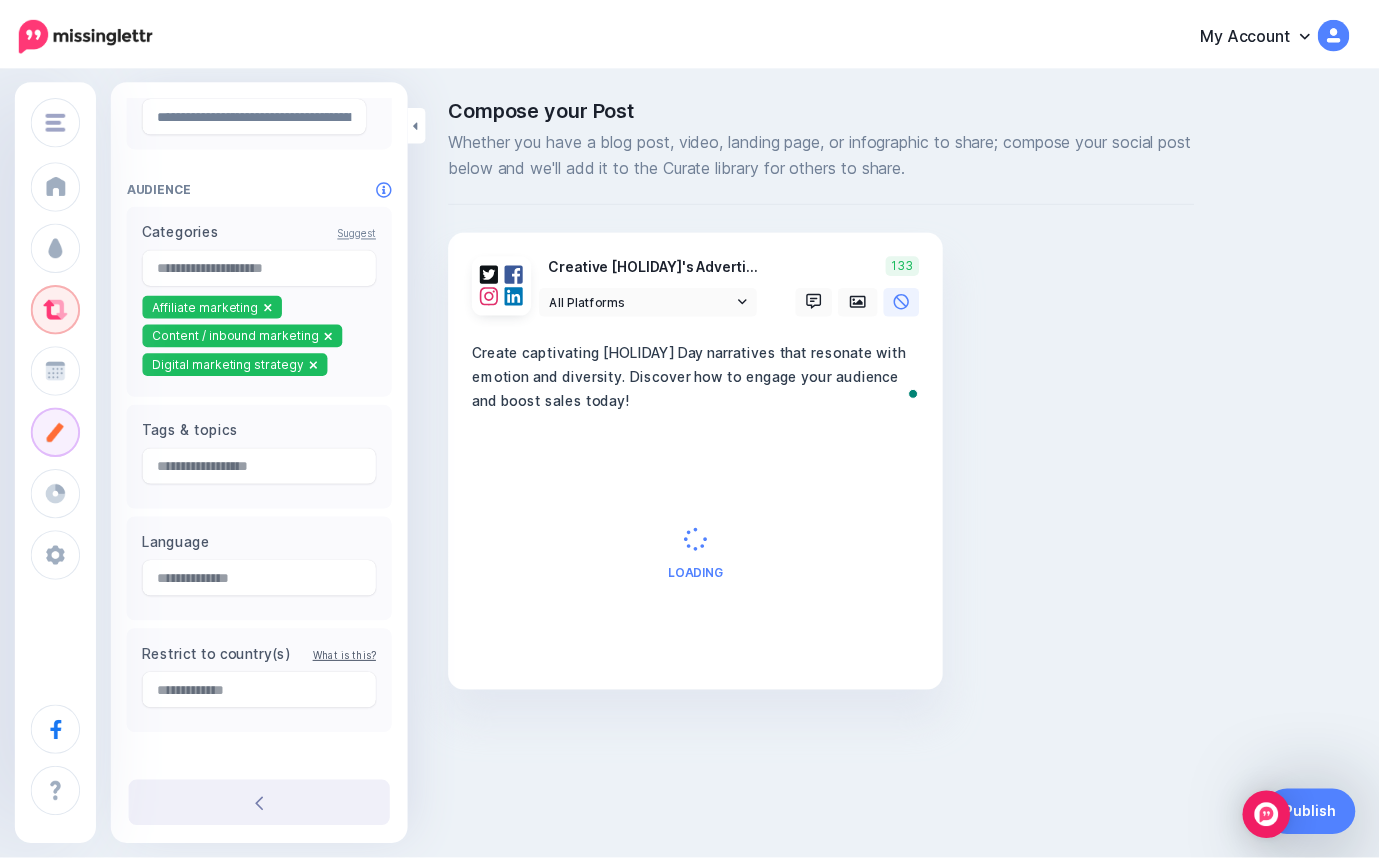scroll, scrollTop: 304, scrollLeft: 0, axis: vertical 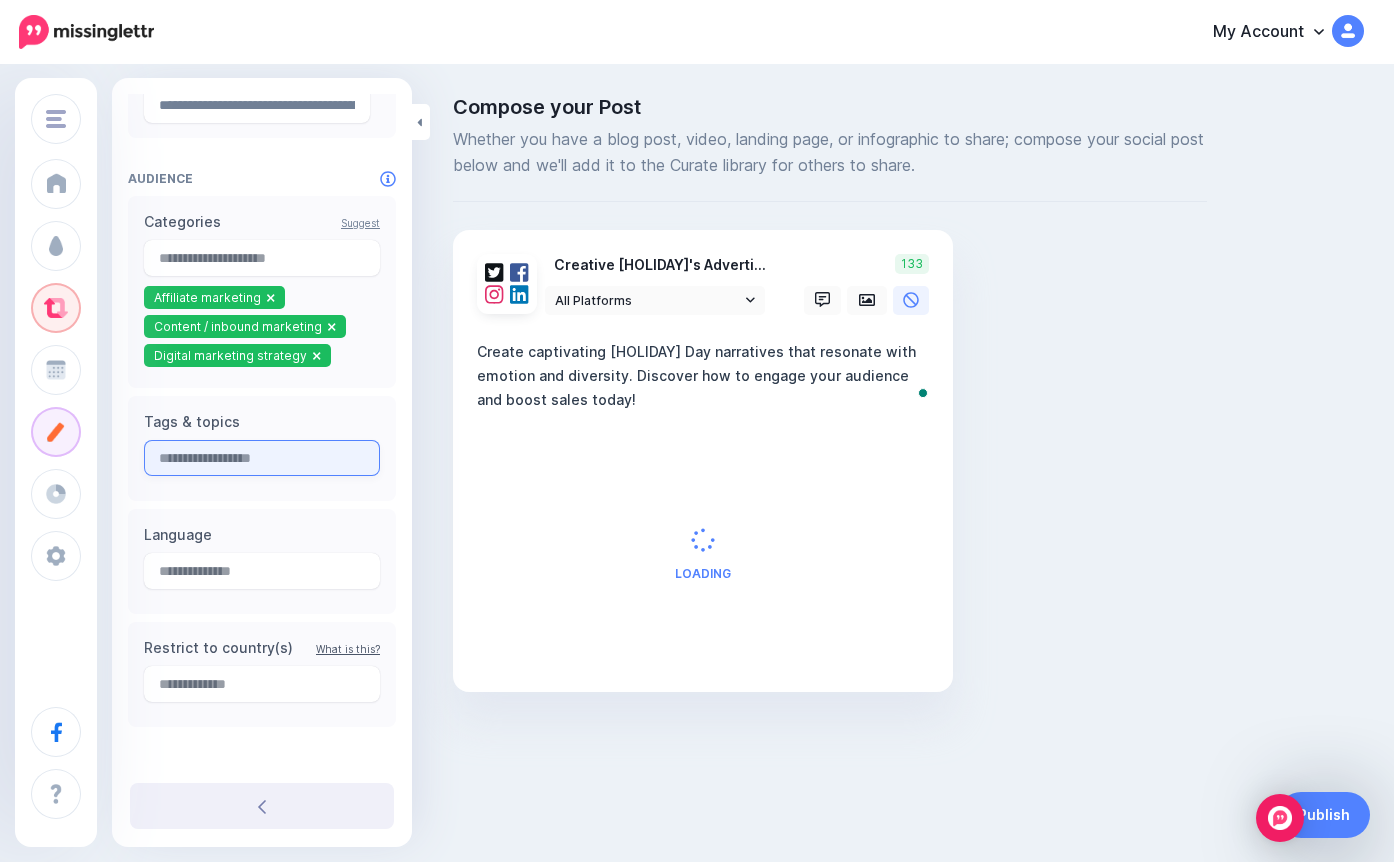 click at bounding box center [262, 458] 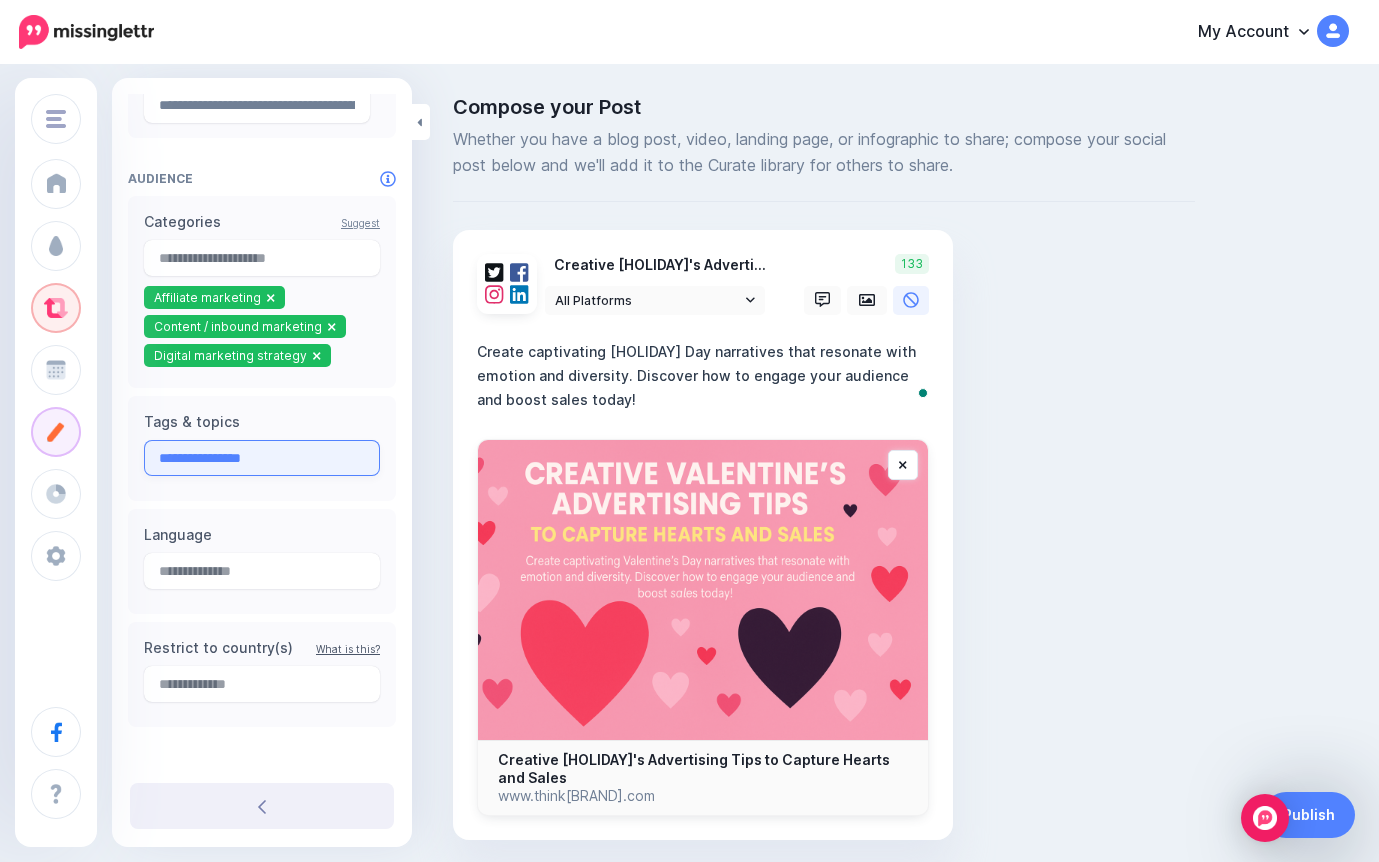 type on "**********" 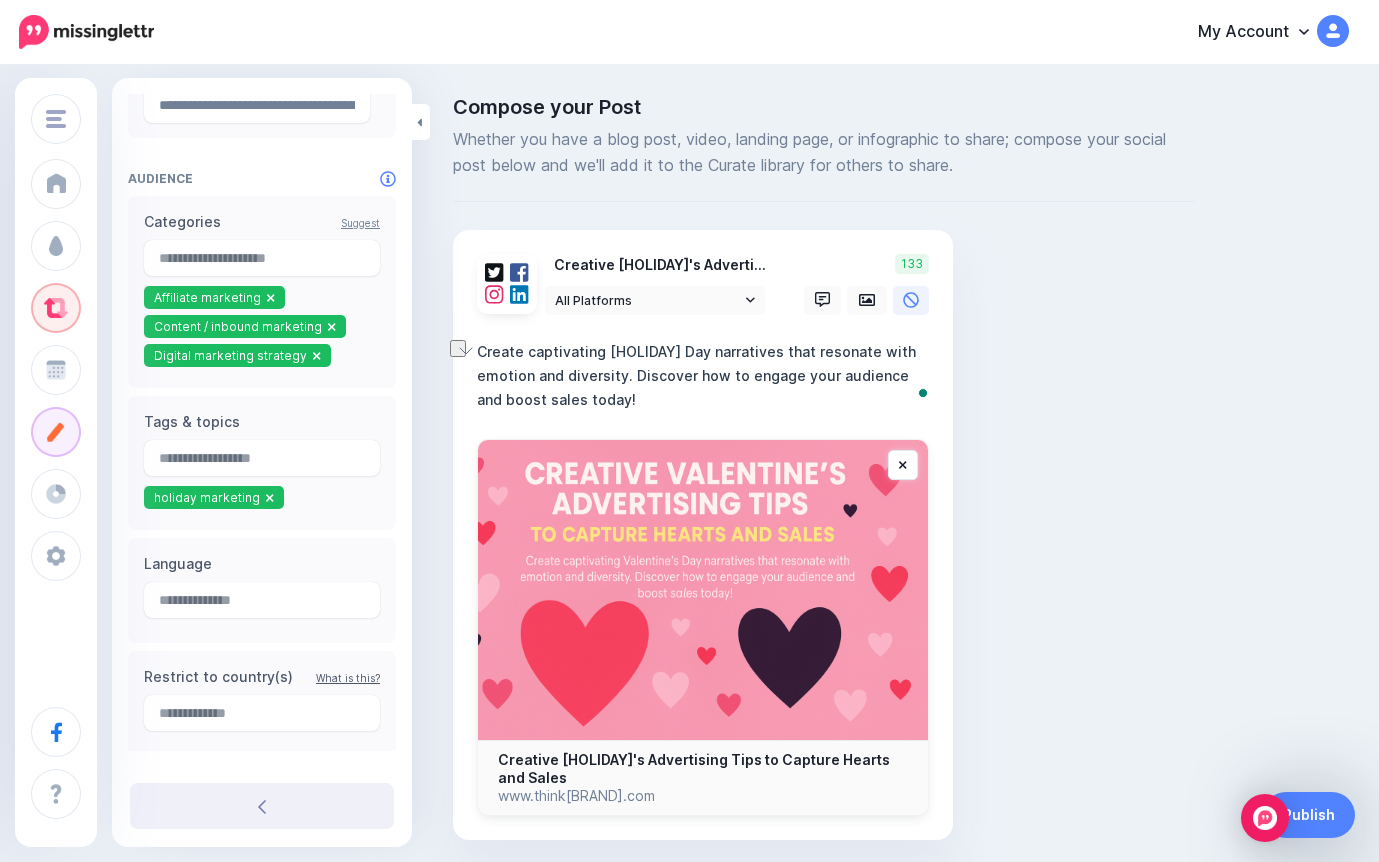 drag, startPoint x: 607, startPoint y: 348, endPoint x: 705, endPoint y: 349, distance: 98.005104 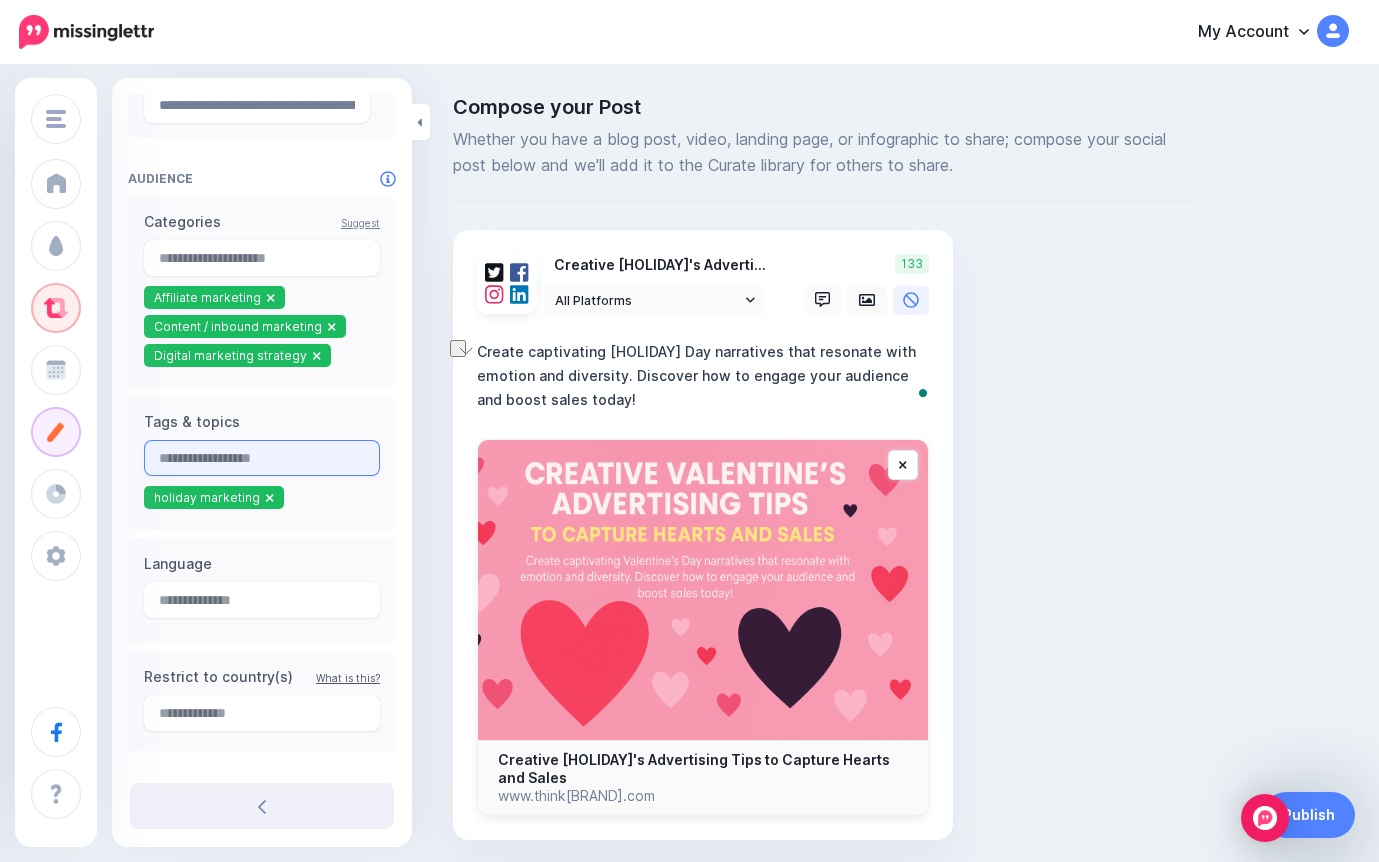 click at bounding box center (262, 458) 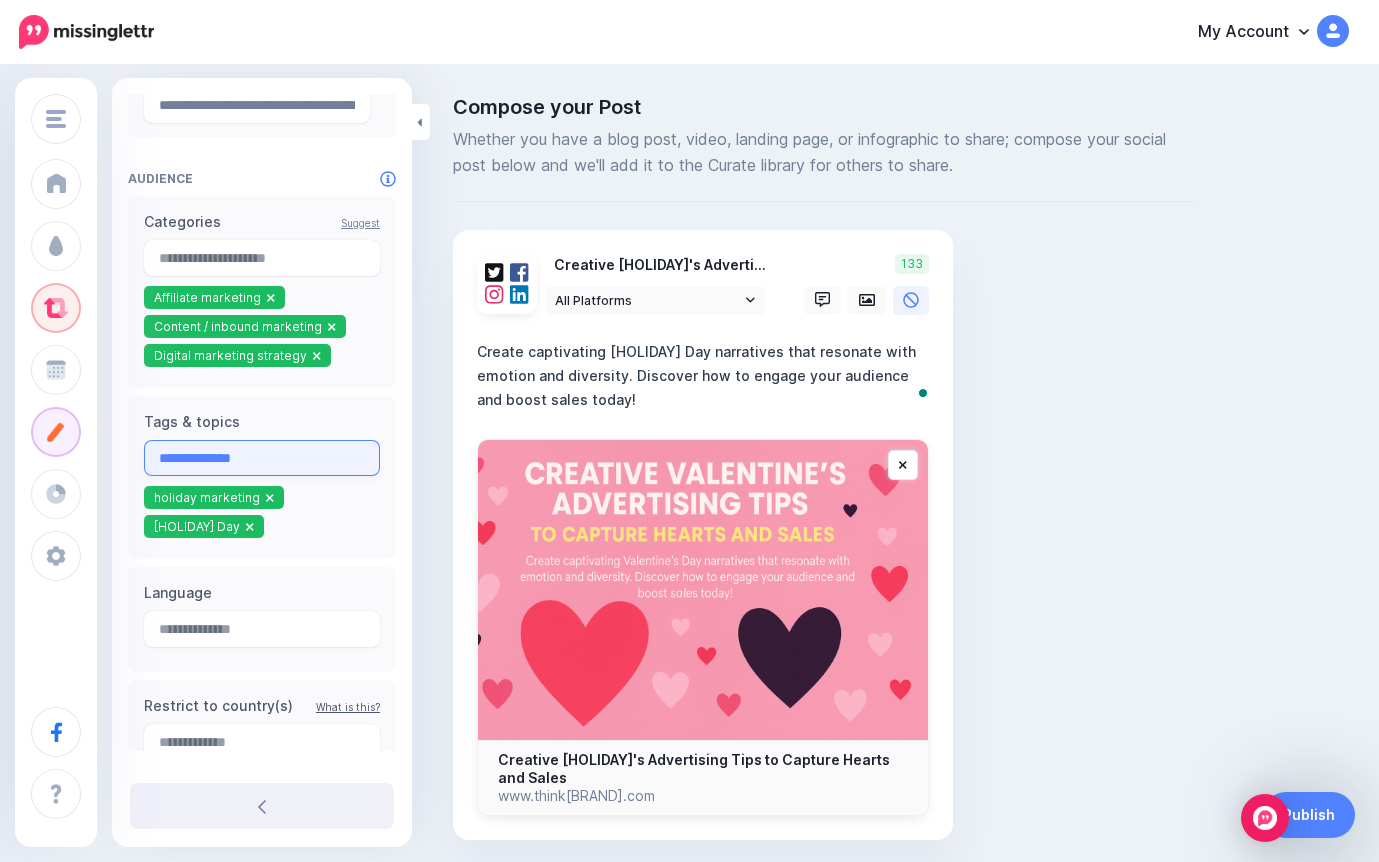 type on "**********" 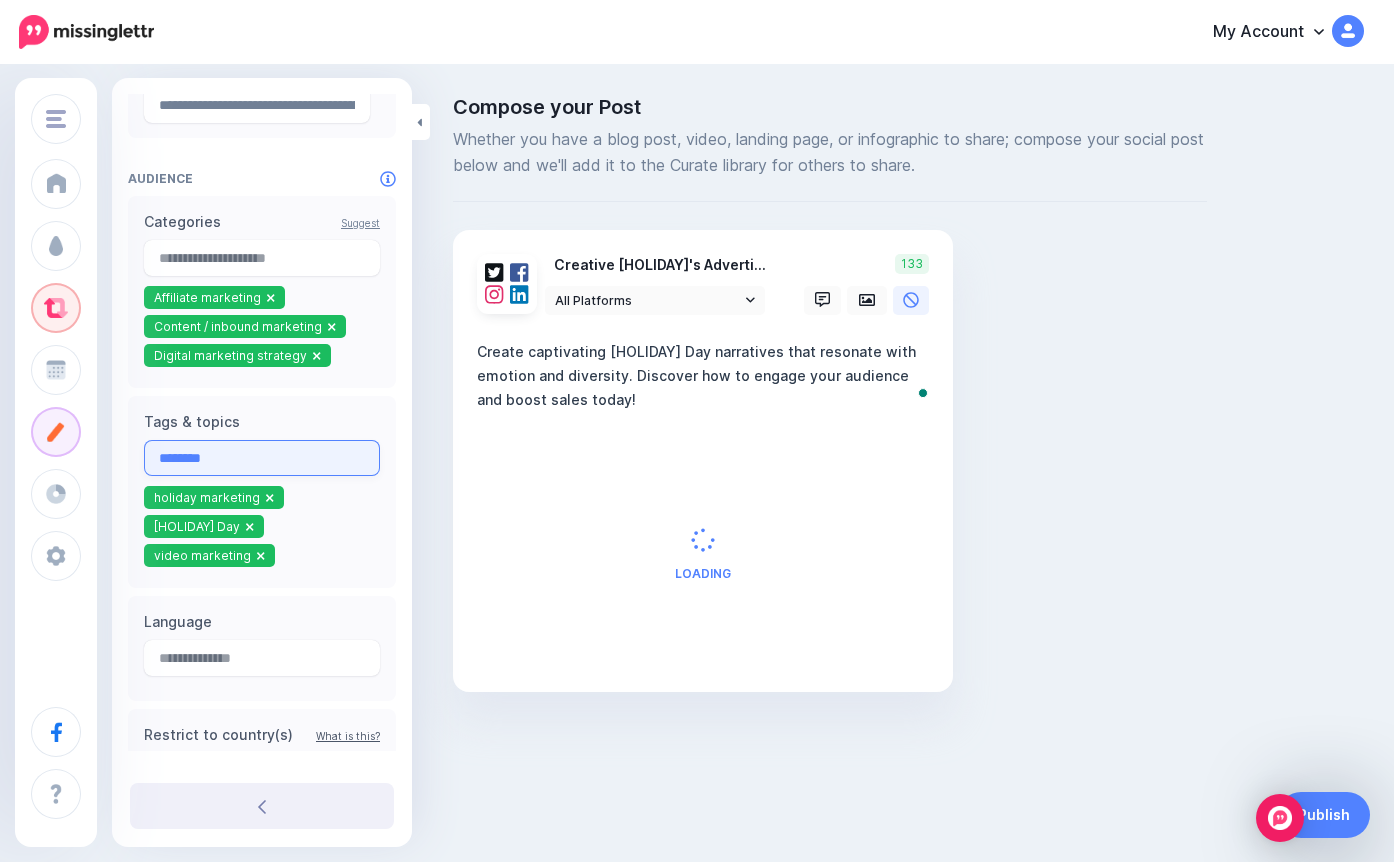 type on "*********" 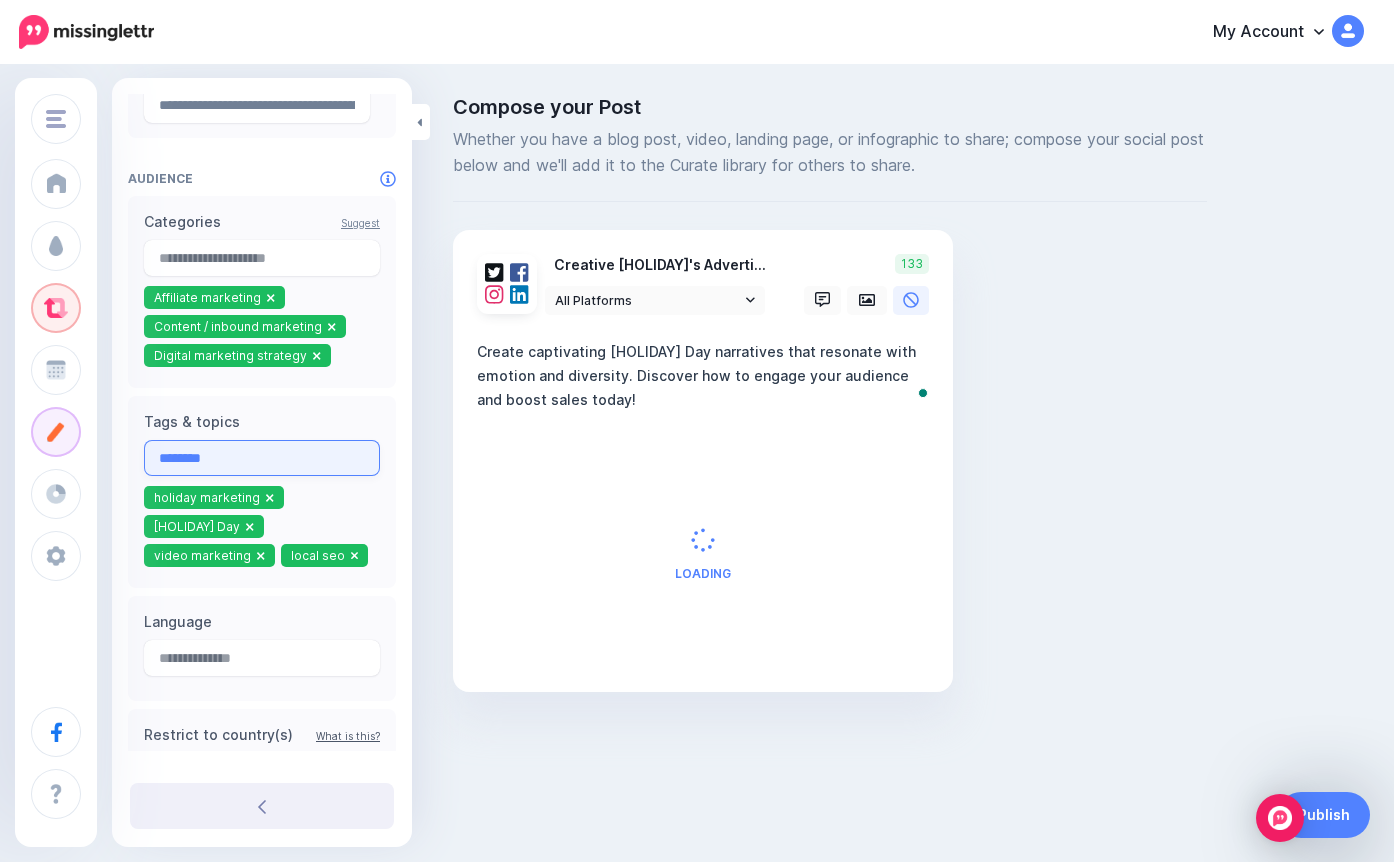 type on "*********" 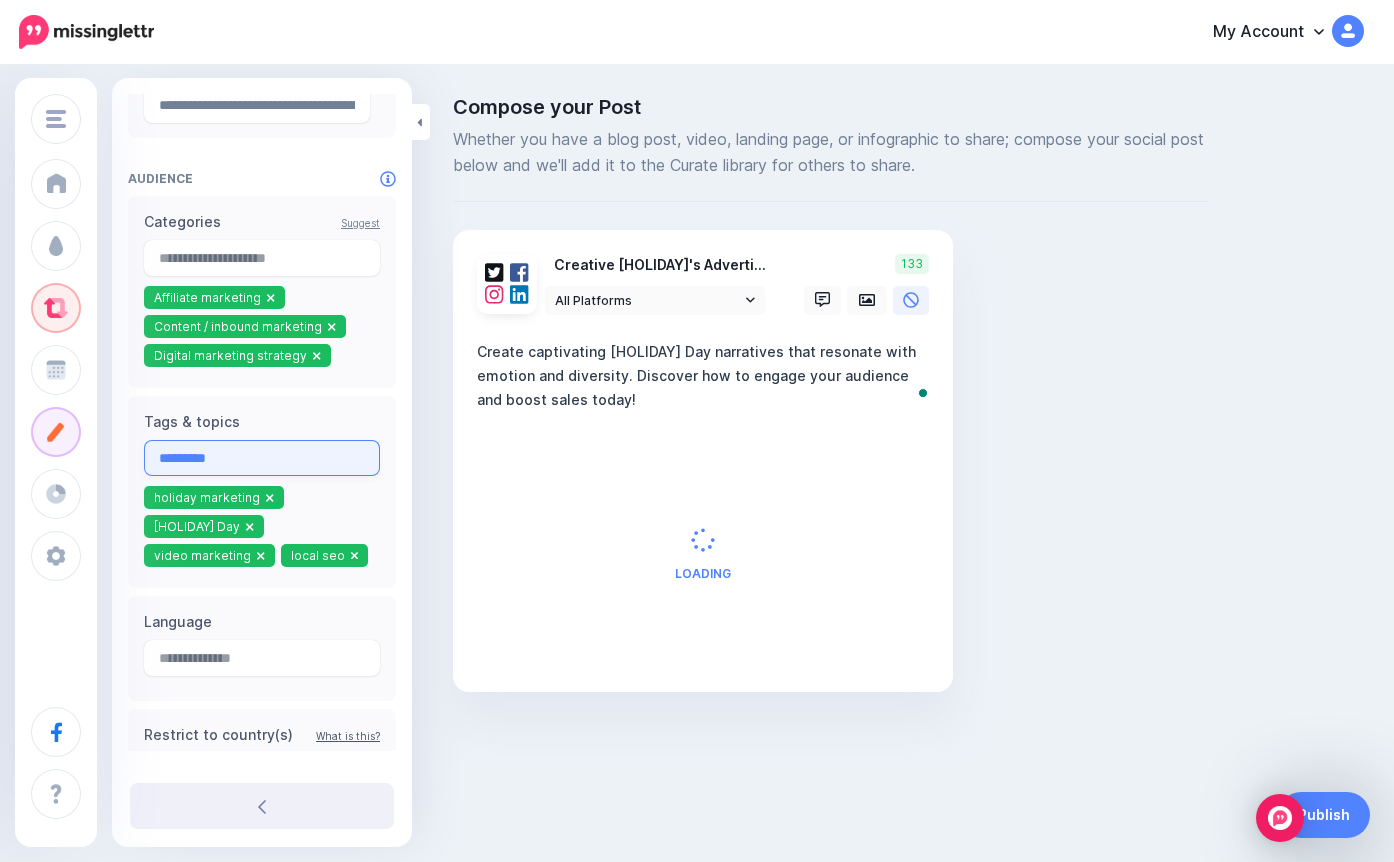 type 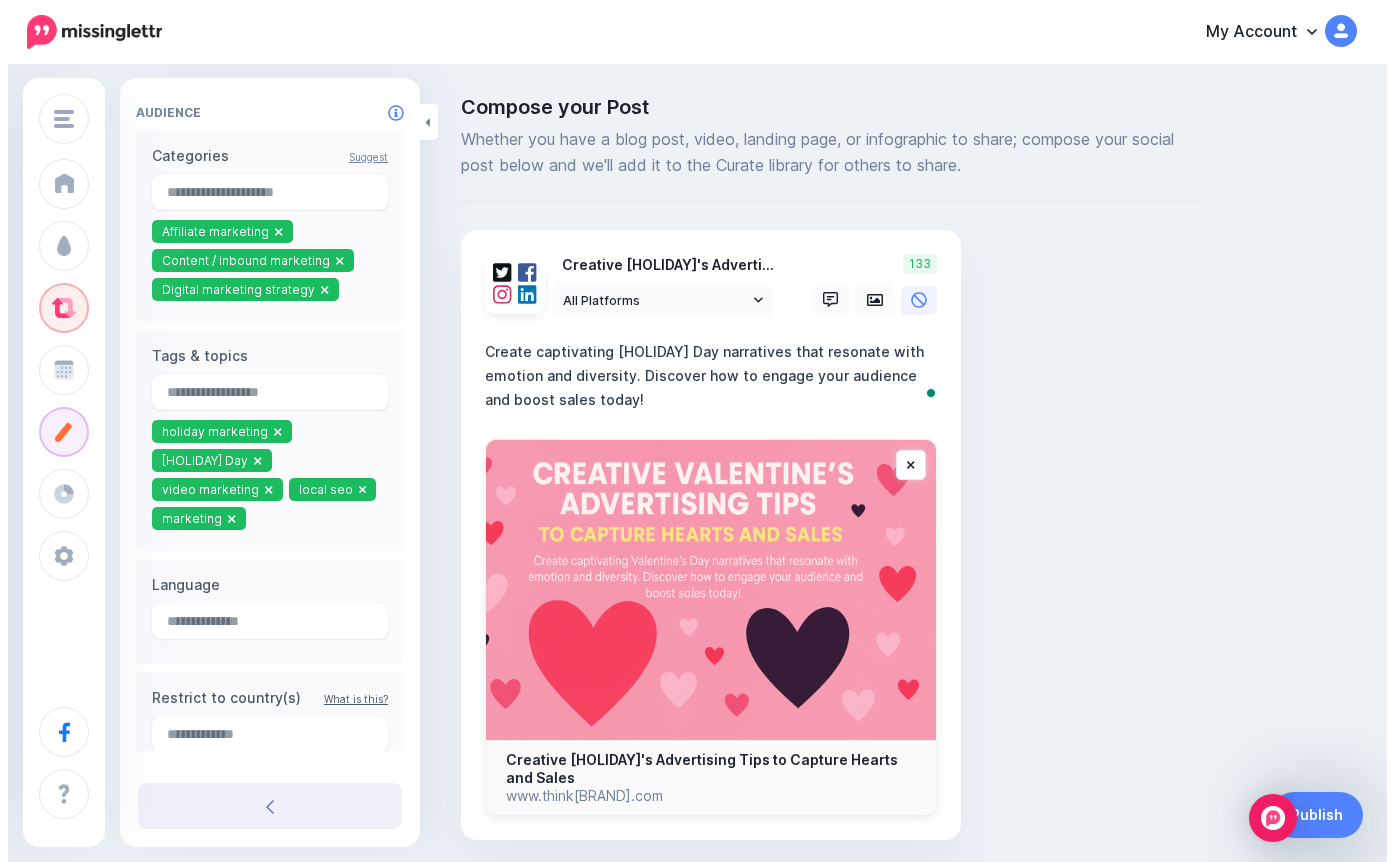 scroll, scrollTop: 420, scrollLeft: 0, axis: vertical 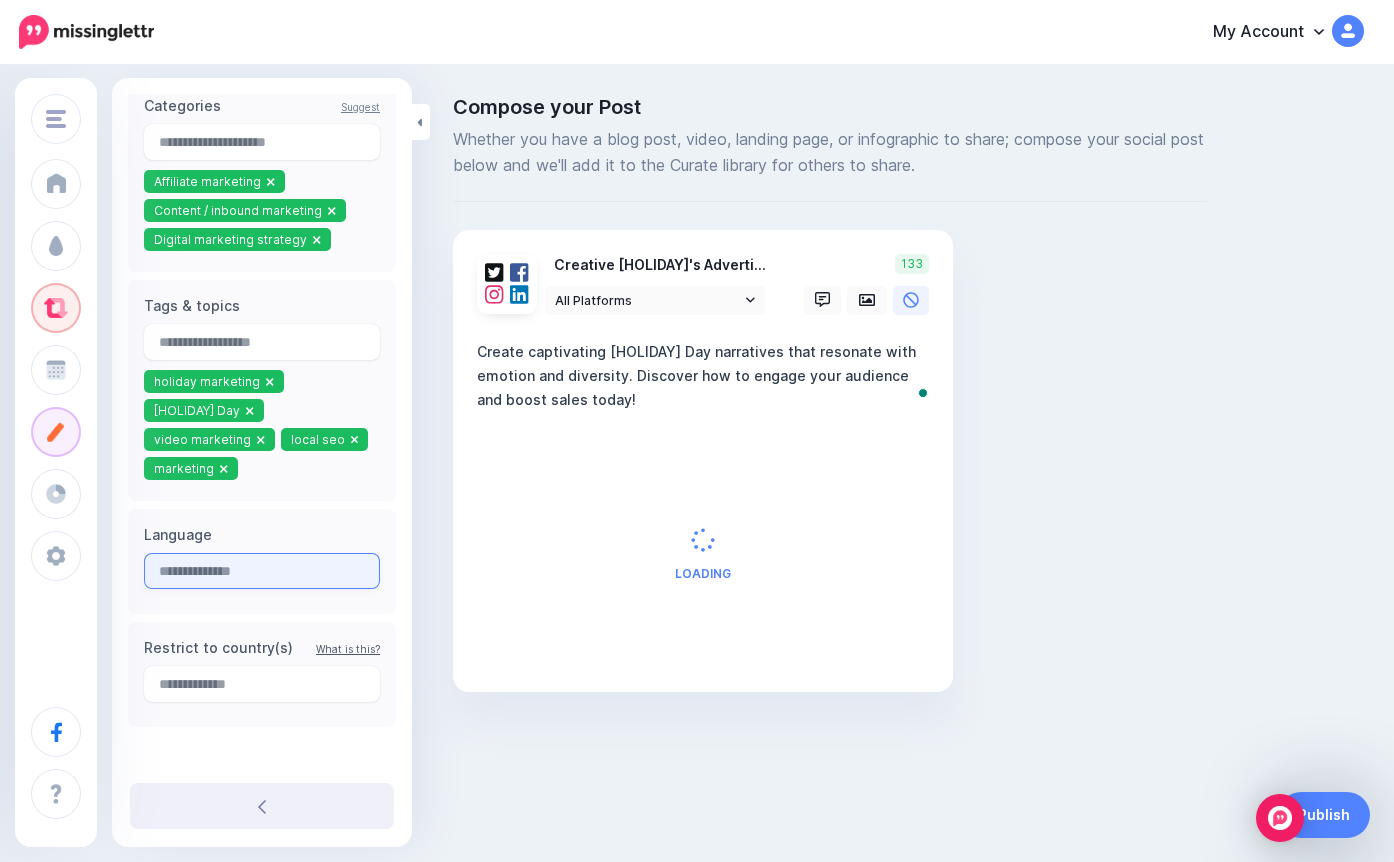click at bounding box center [262, 571] 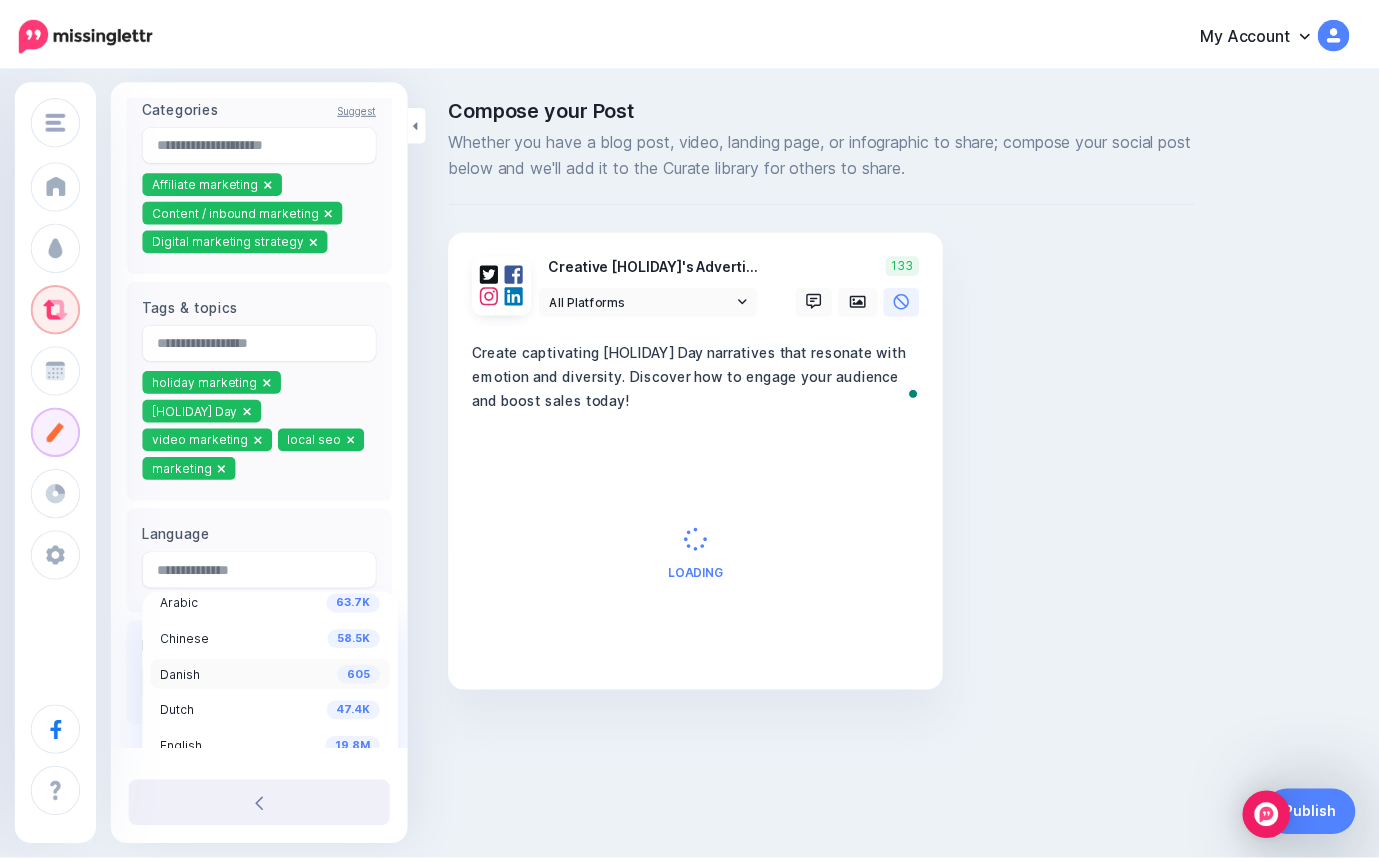 scroll, scrollTop: 28, scrollLeft: 0, axis: vertical 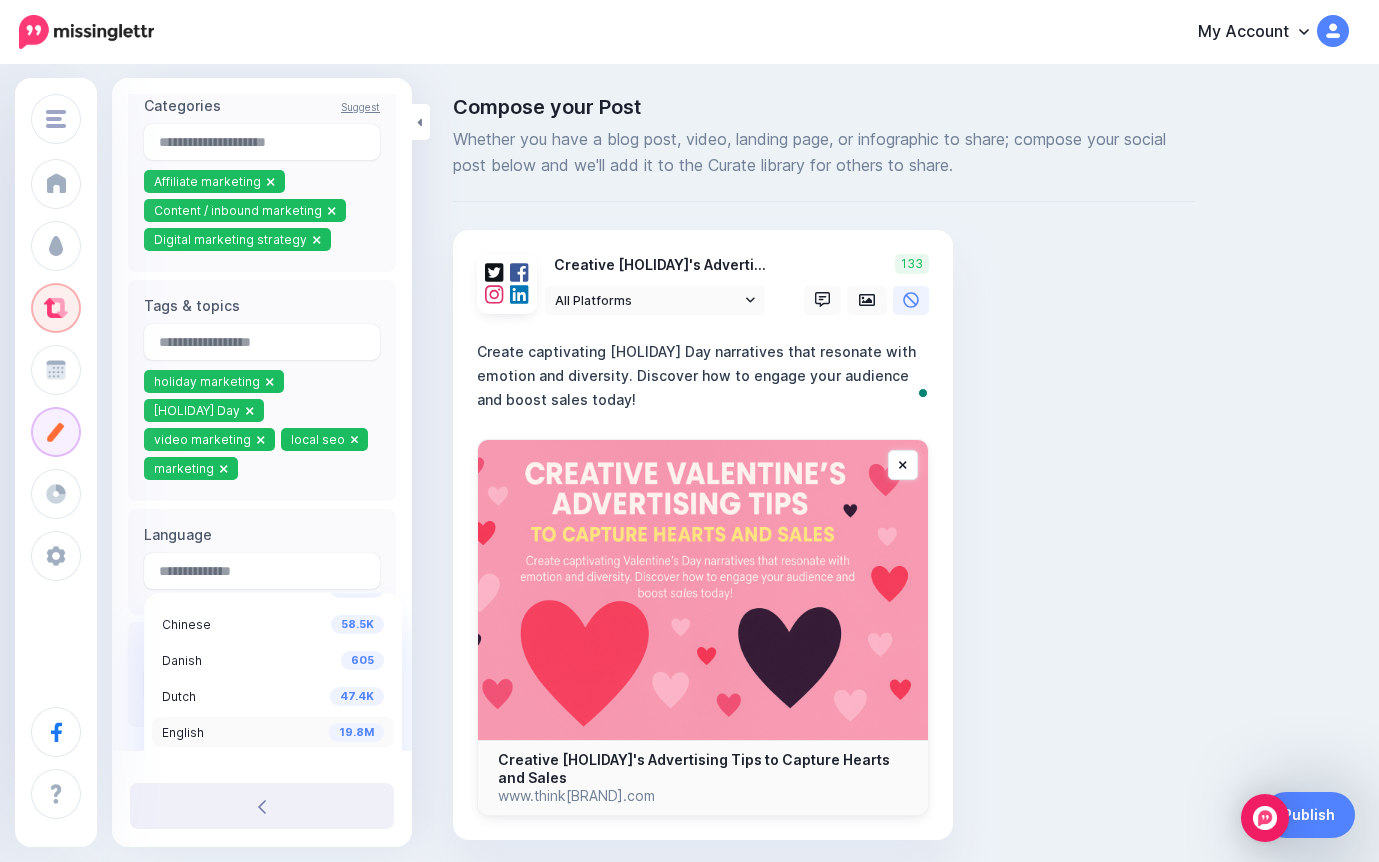 click on "19.8M
English" at bounding box center (273, 732) 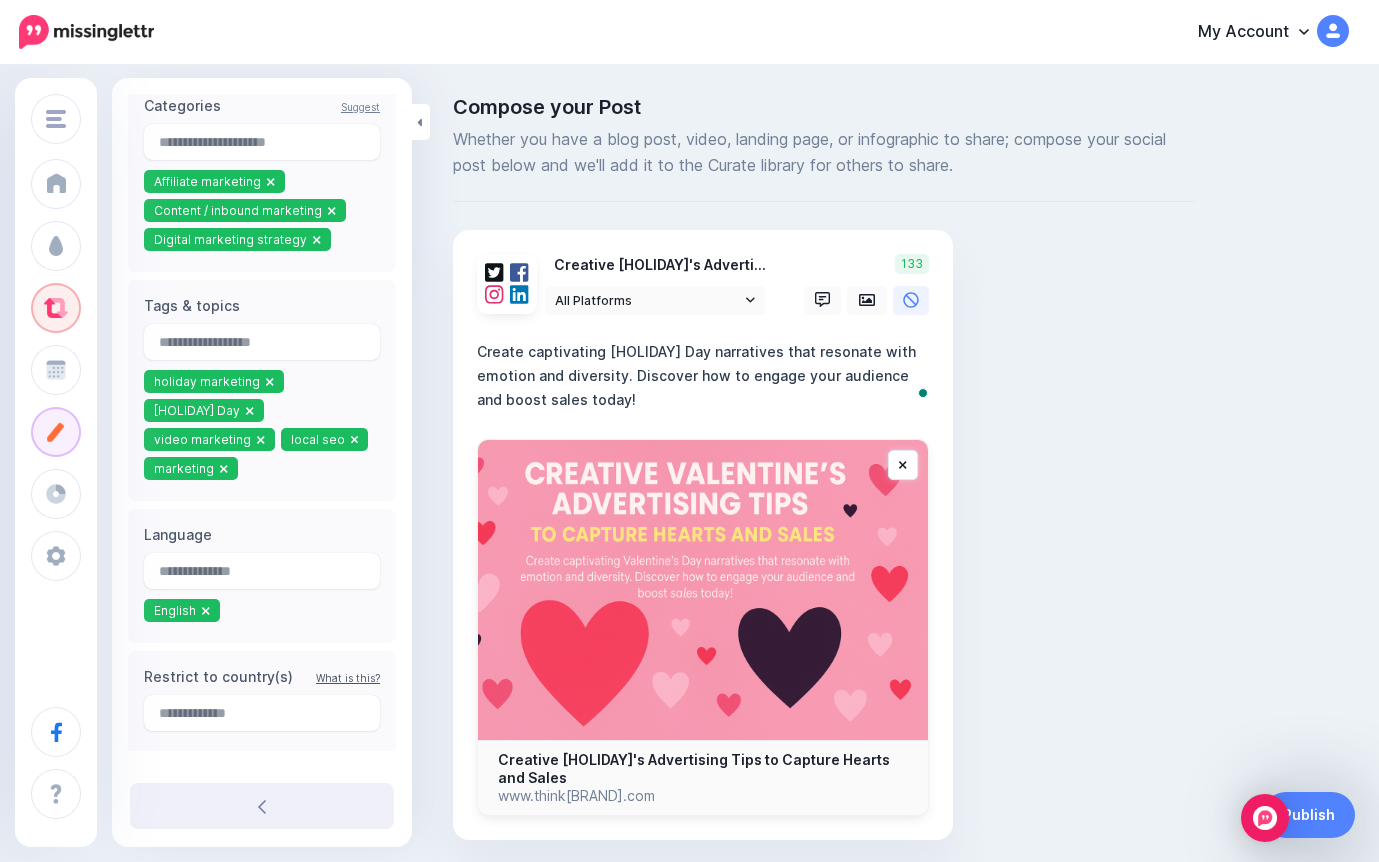 click on "Compose your Post
Whether you have a blog post, video, landing page, or infographic to share; compose your social post below and we'll add it to the Curate library for others to share.
Creative Valentine's Advertising Tips to Capture Hearts and Sales" at bounding box center [824, 498] 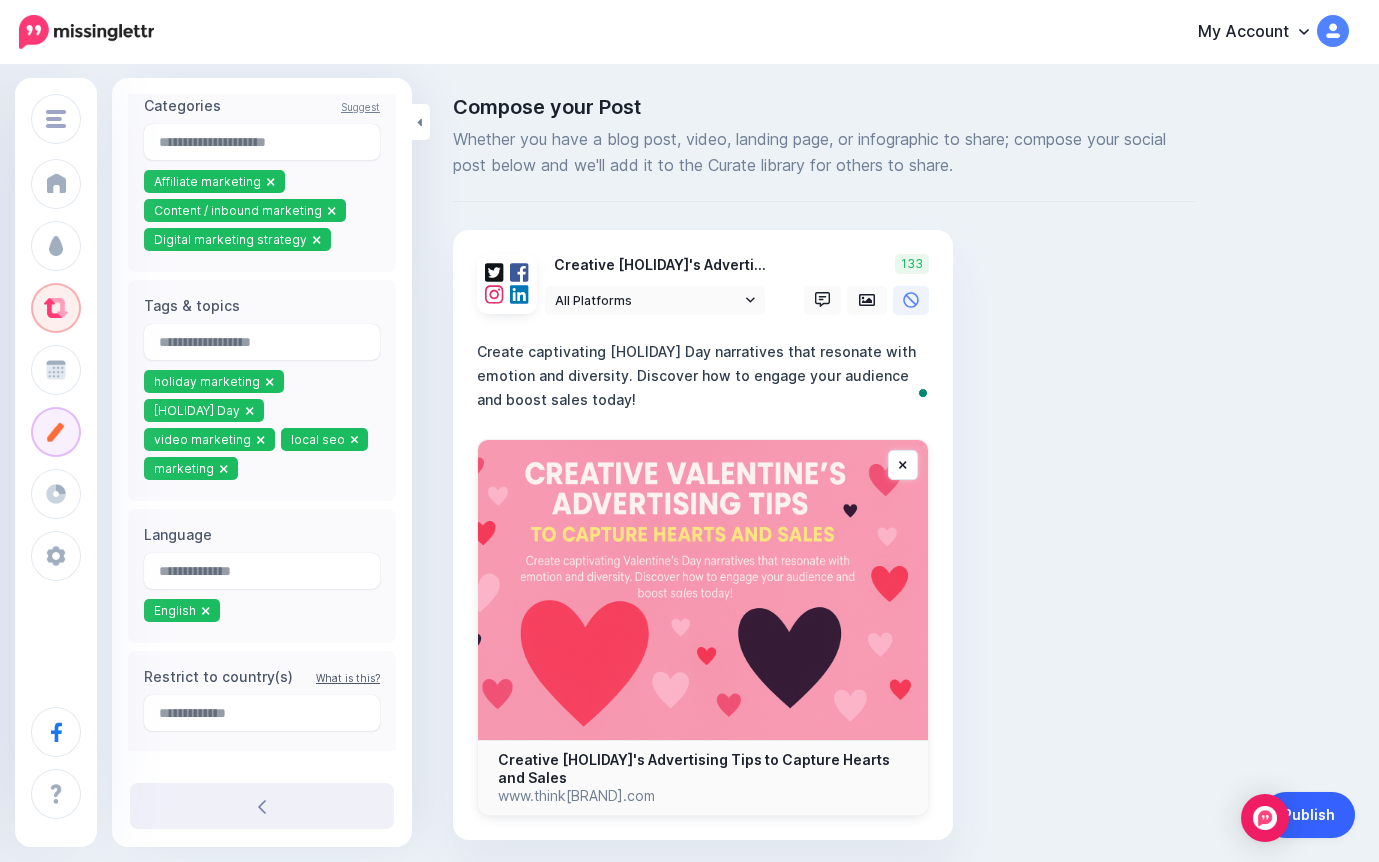 click on "Publish" at bounding box center (1309, 815) 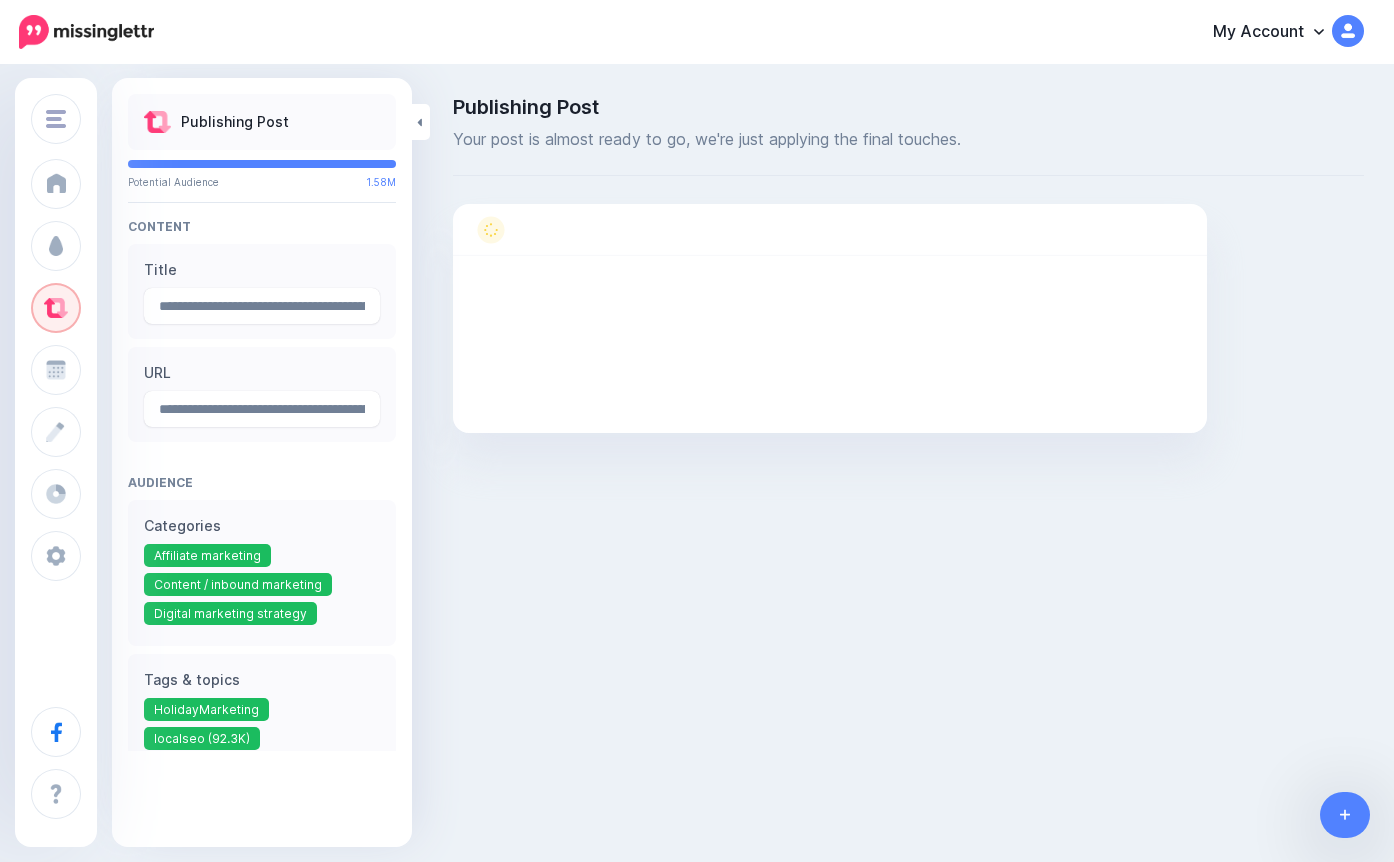 scroll, scrollTop: 0, scrollLeft: 0, axis: both 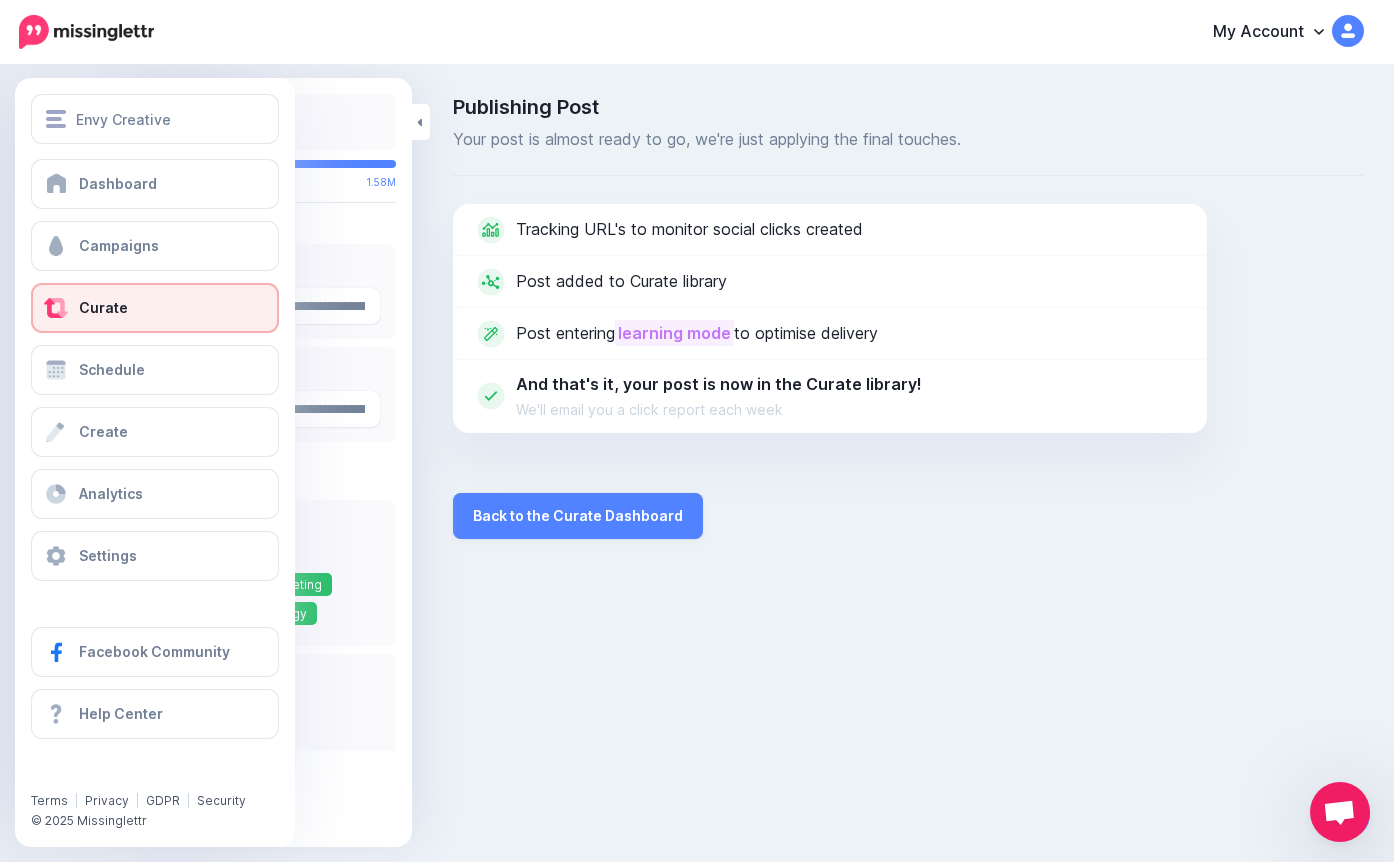 click at bounding box center [56, 308] 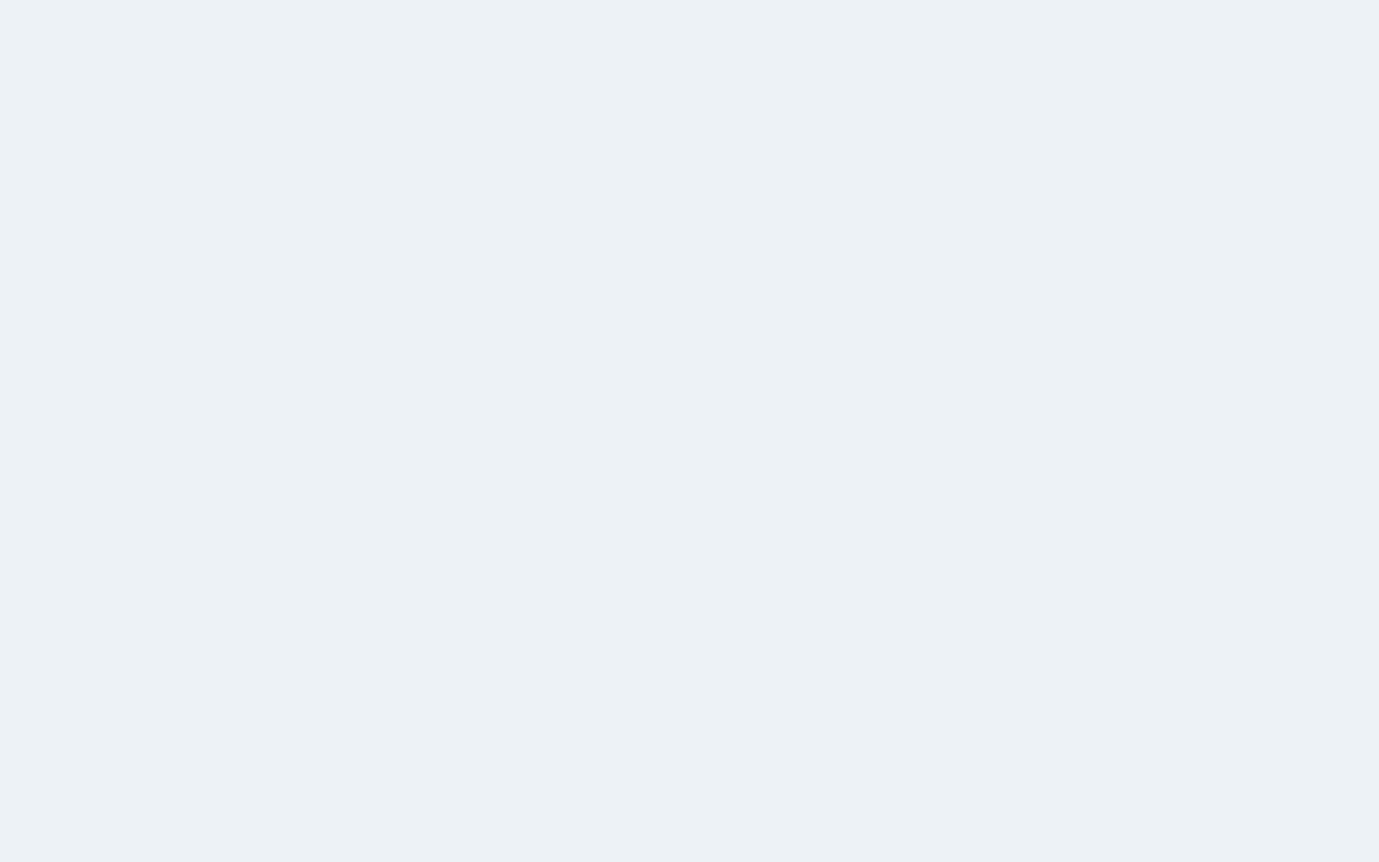 scroll, scrollTop: 0, scrollLeft: 0, axis: both 